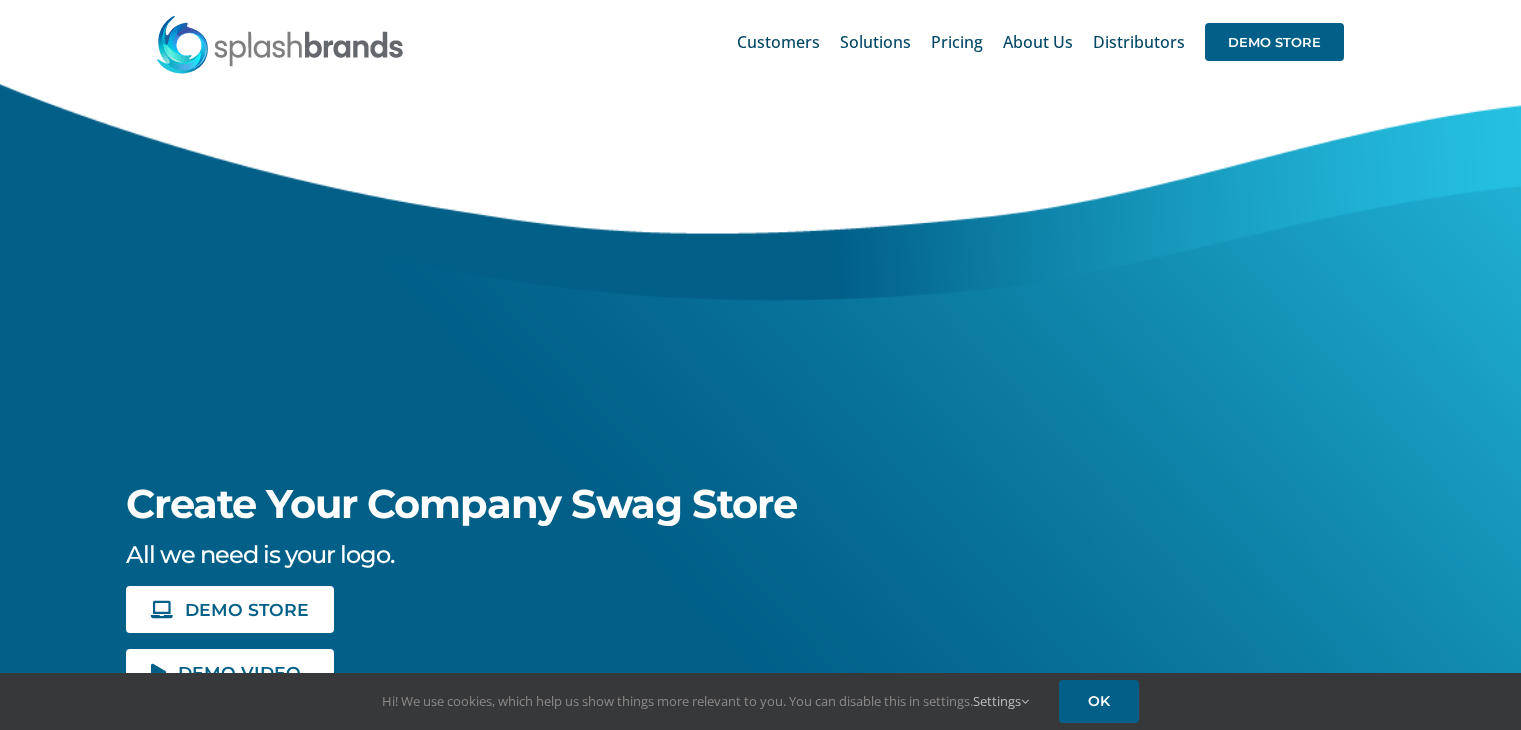 scroll, scrollTop: 0, scrollLeft: 0, axis: both 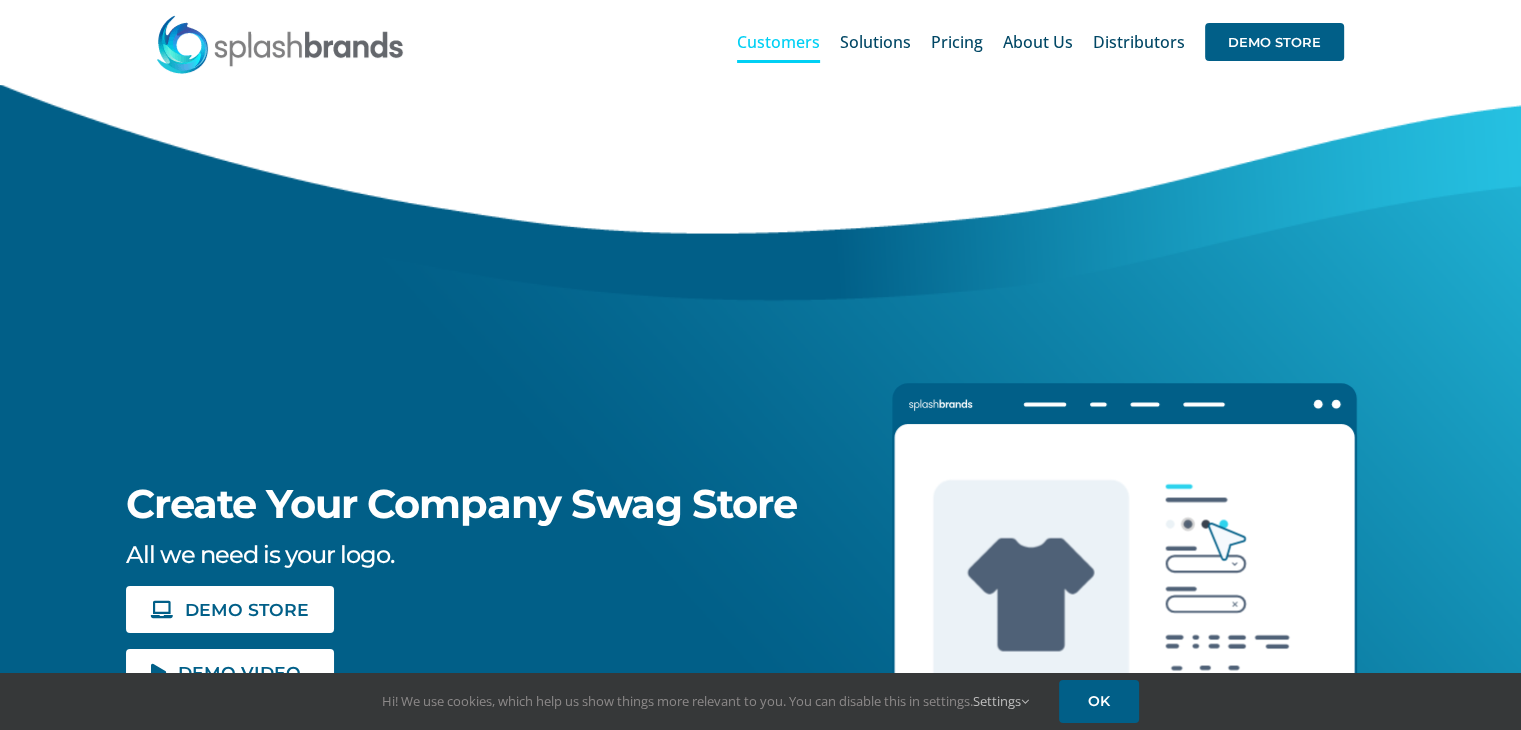click on "Customers" at bounding box center [778, 42] 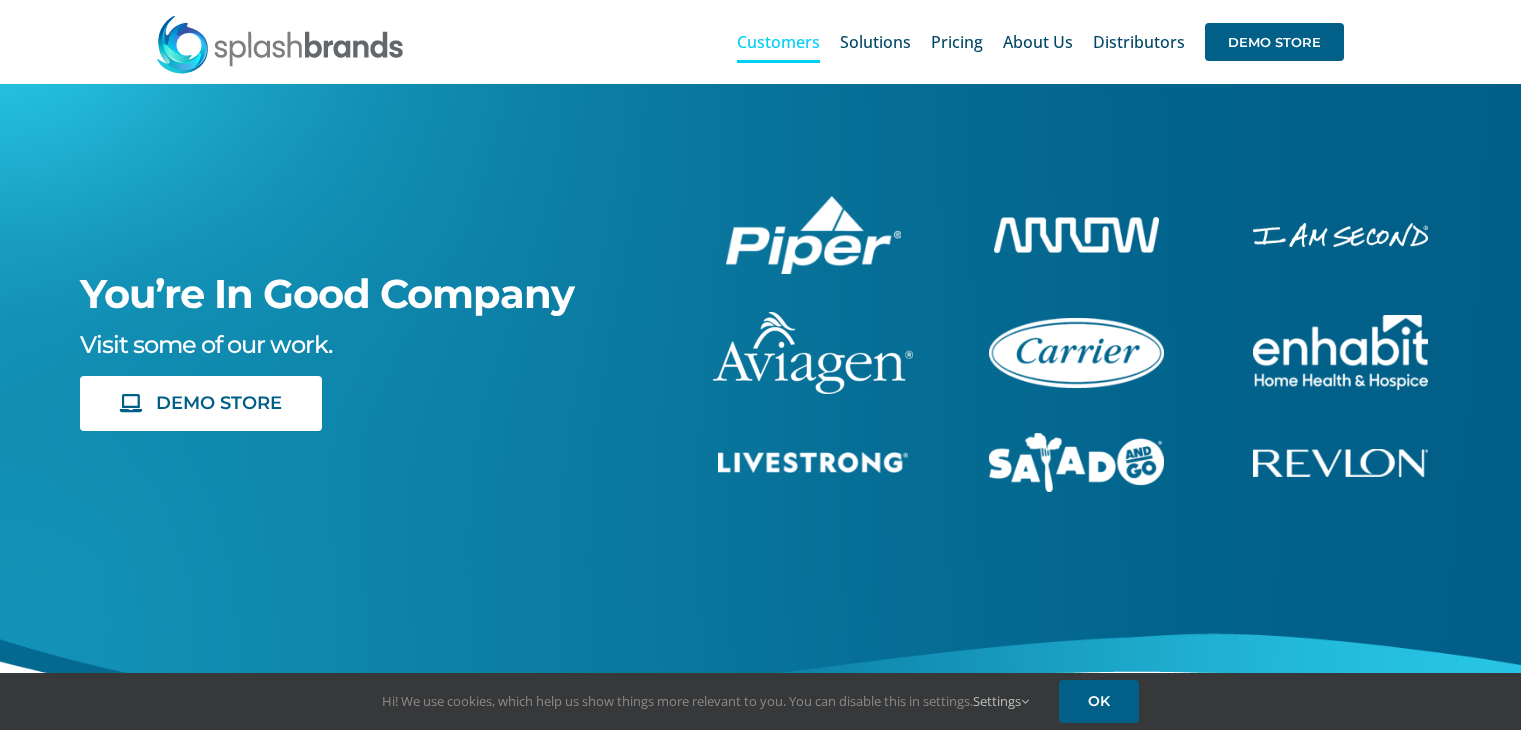 scroll, scrollTop: 0, scrollLeft: 0, axis: both 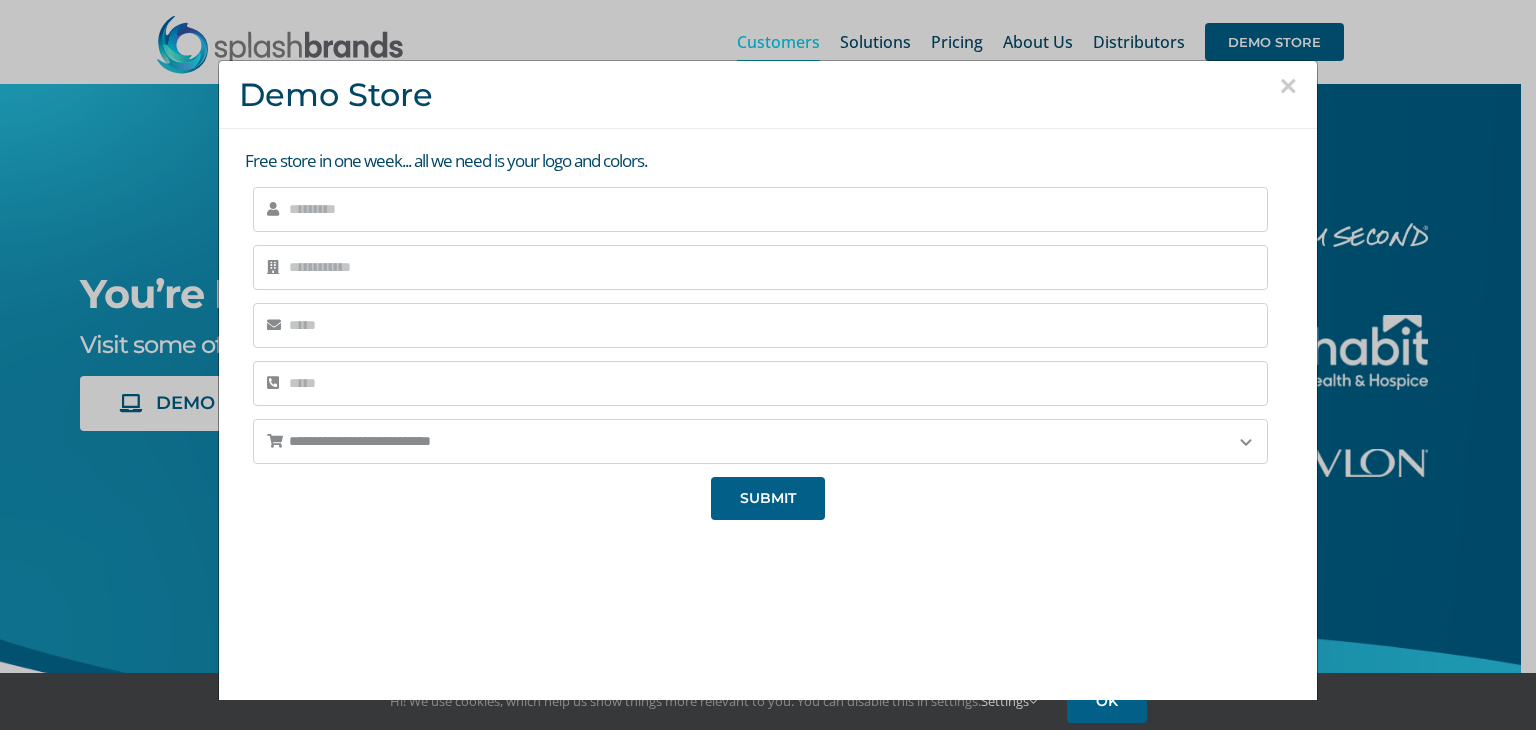 click on "×" at bounding box center [1288, 86] 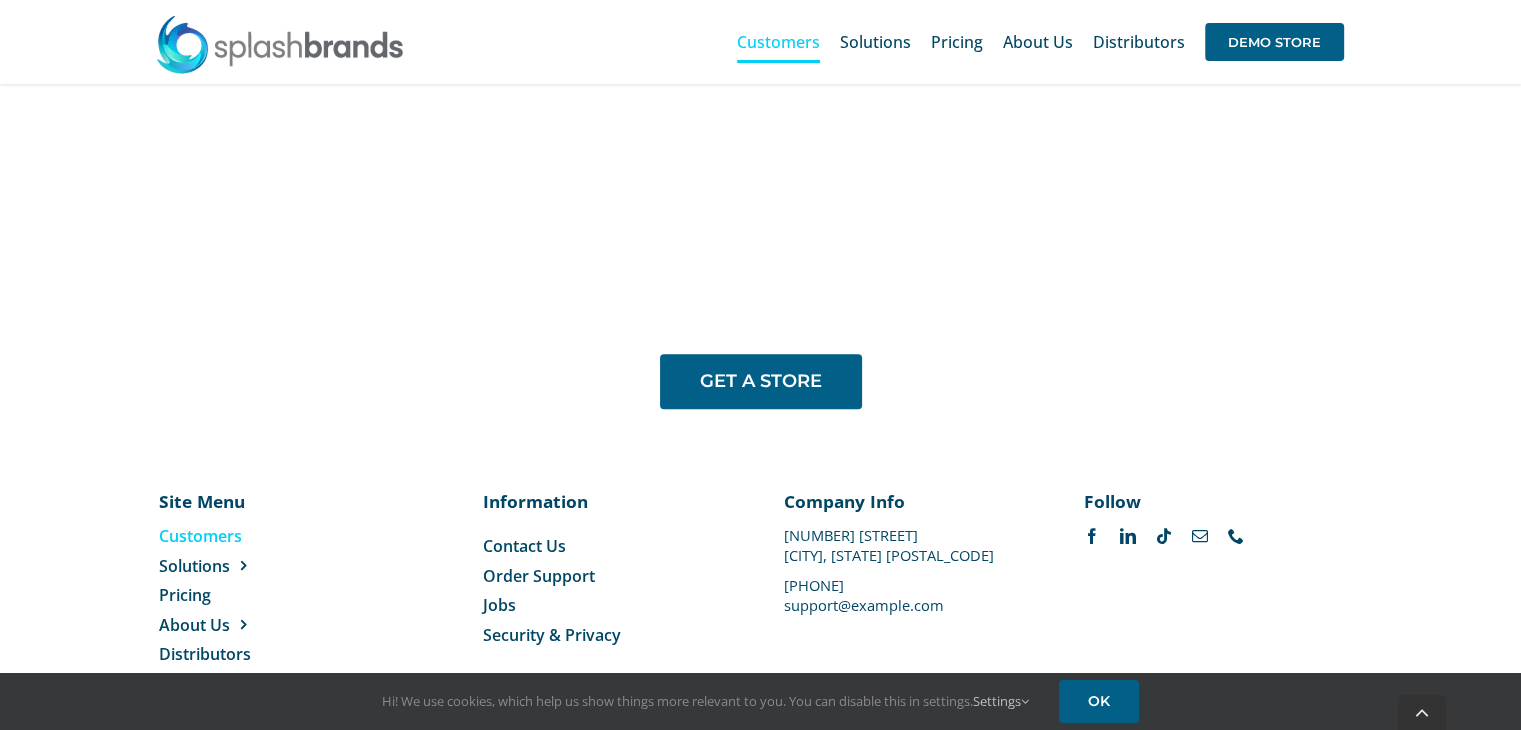 scroll, scrollTop: 1672, scrollLeft: 0, axis: vertical 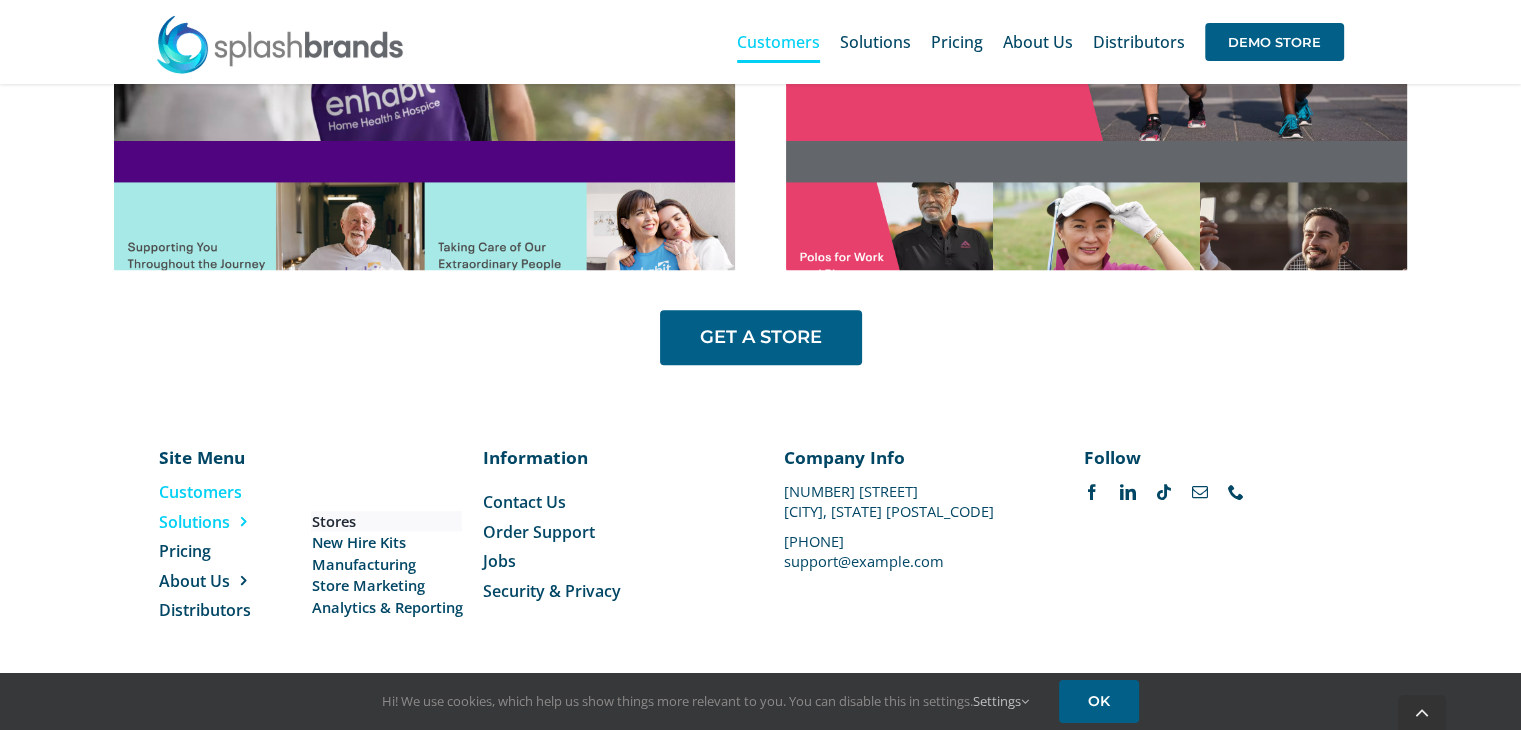 click on "Stores" at bounding box center (333, 521) 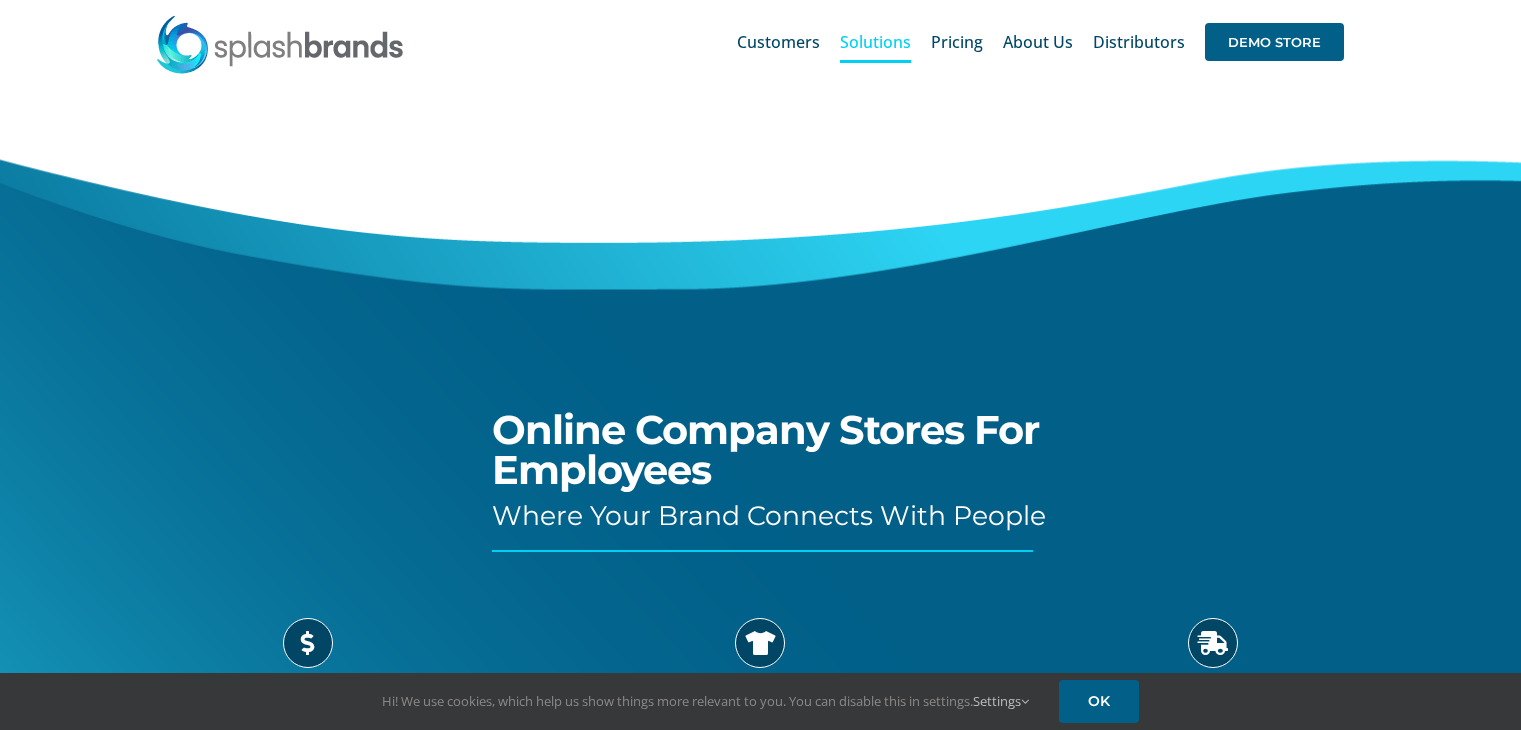 scroll, scrollTop: 0, scrollLeft: 0, axis: both 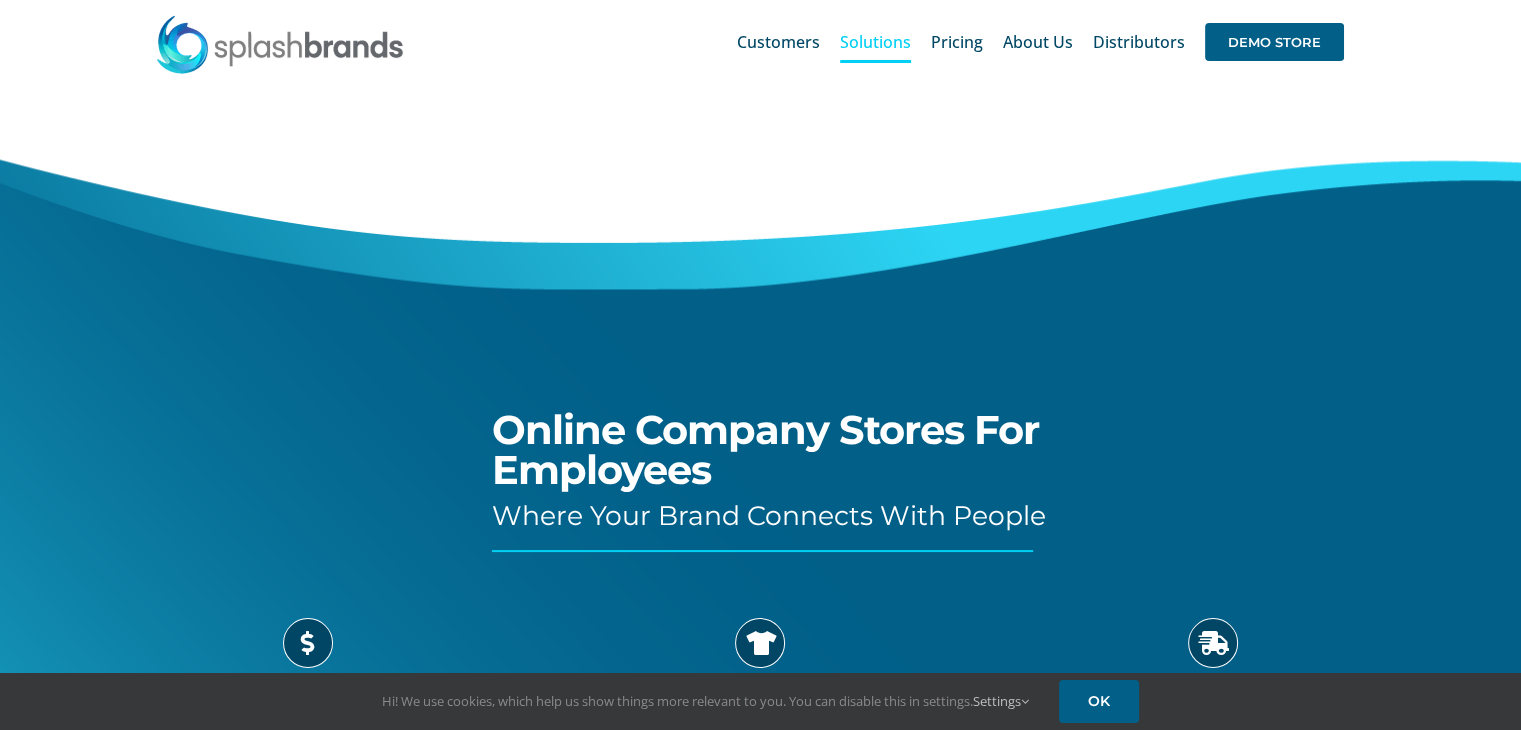 click at bounding box center (280, 44) 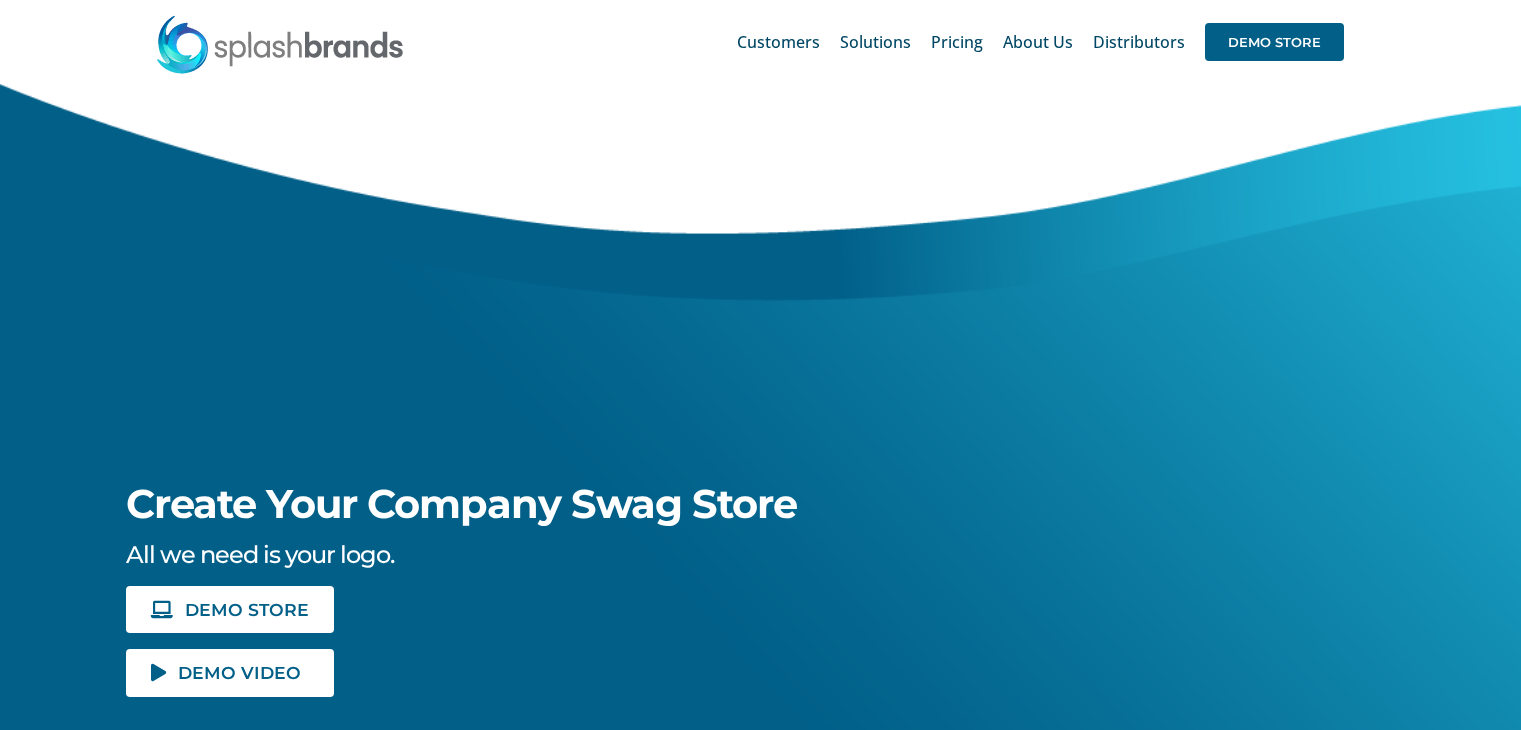 scroll, scrollTop: 0, scrollLeft: 0, axis: both 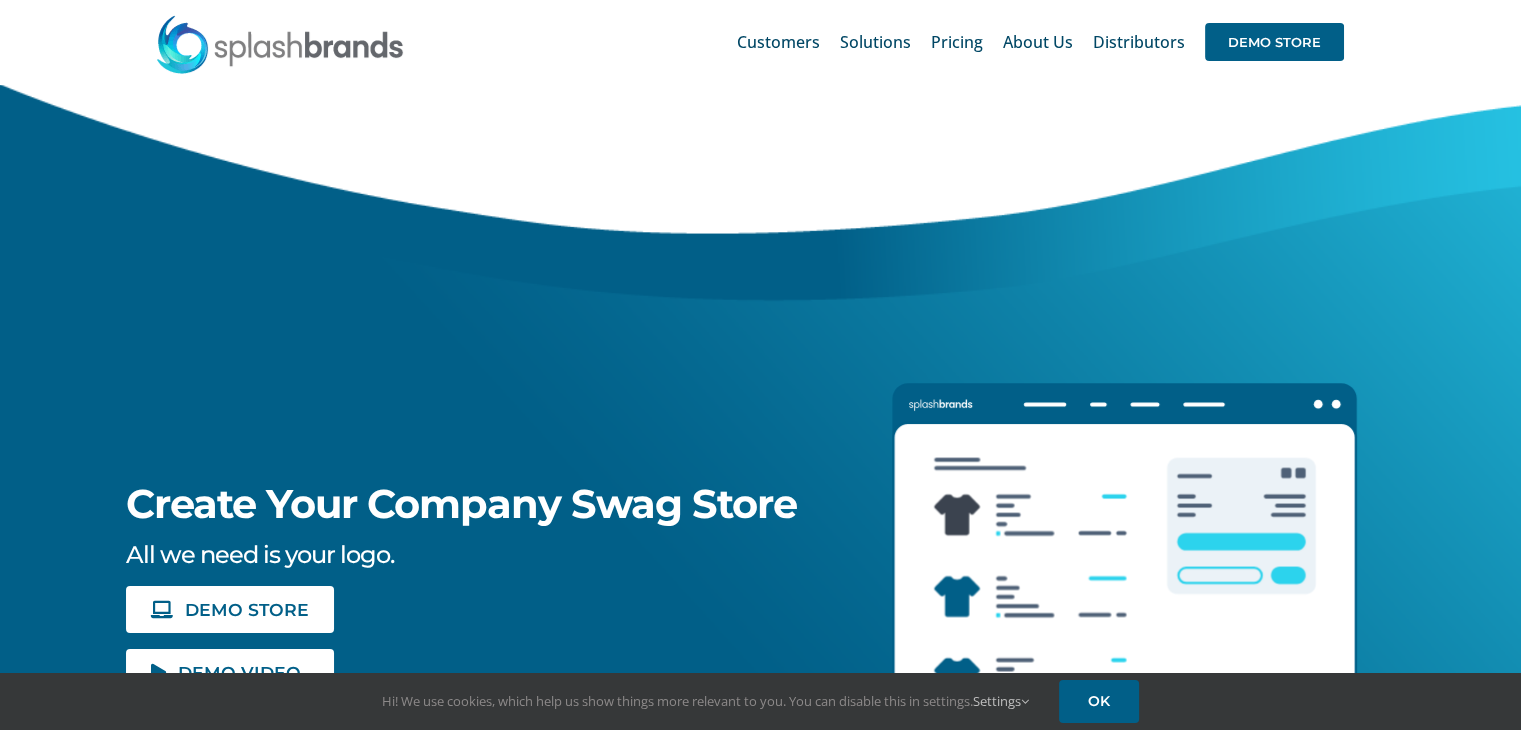 click at bounding box center (1195, 478) 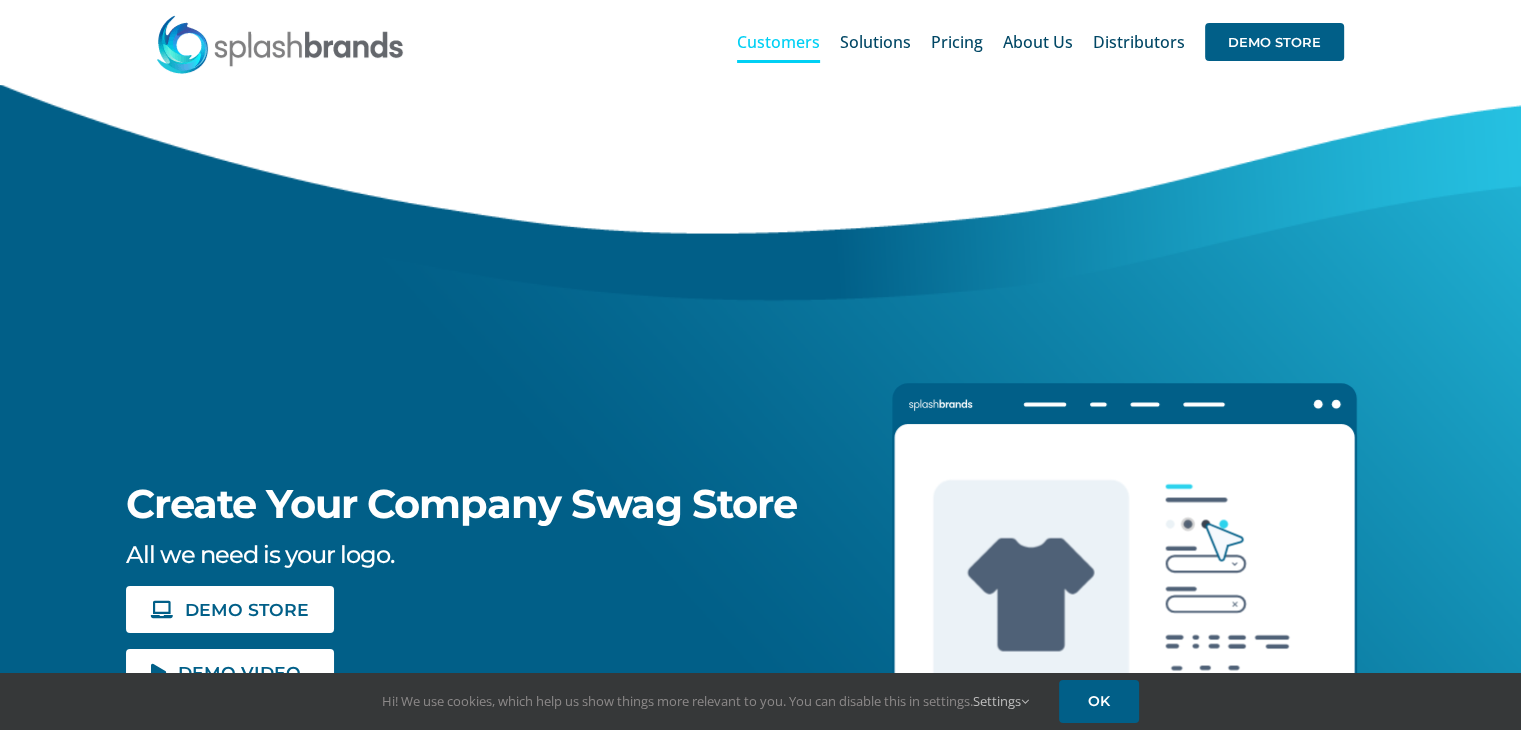 click on "Customers" at bounding box center (778, 42) 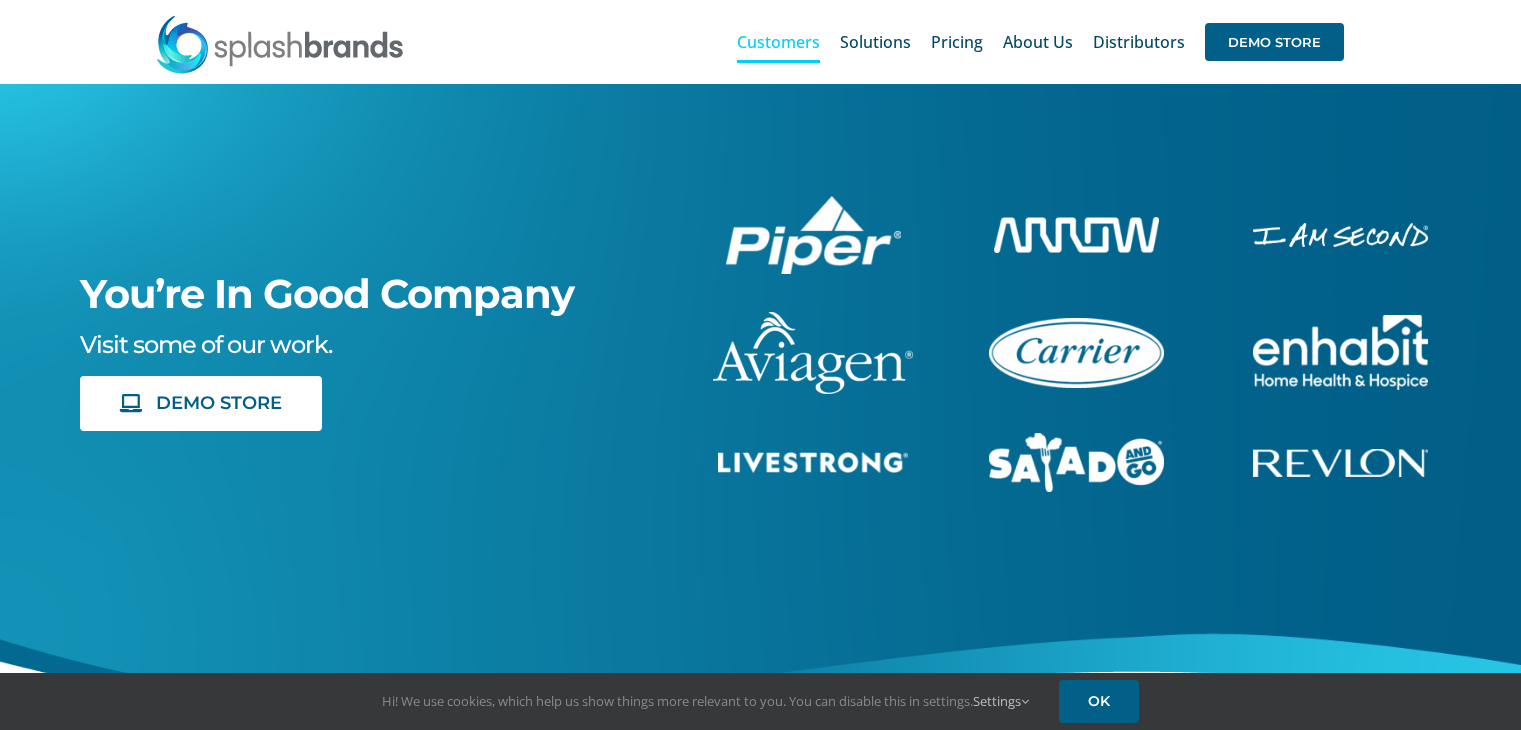 scroll, scrollTop: 0, scrollLeft: 0, axis: both 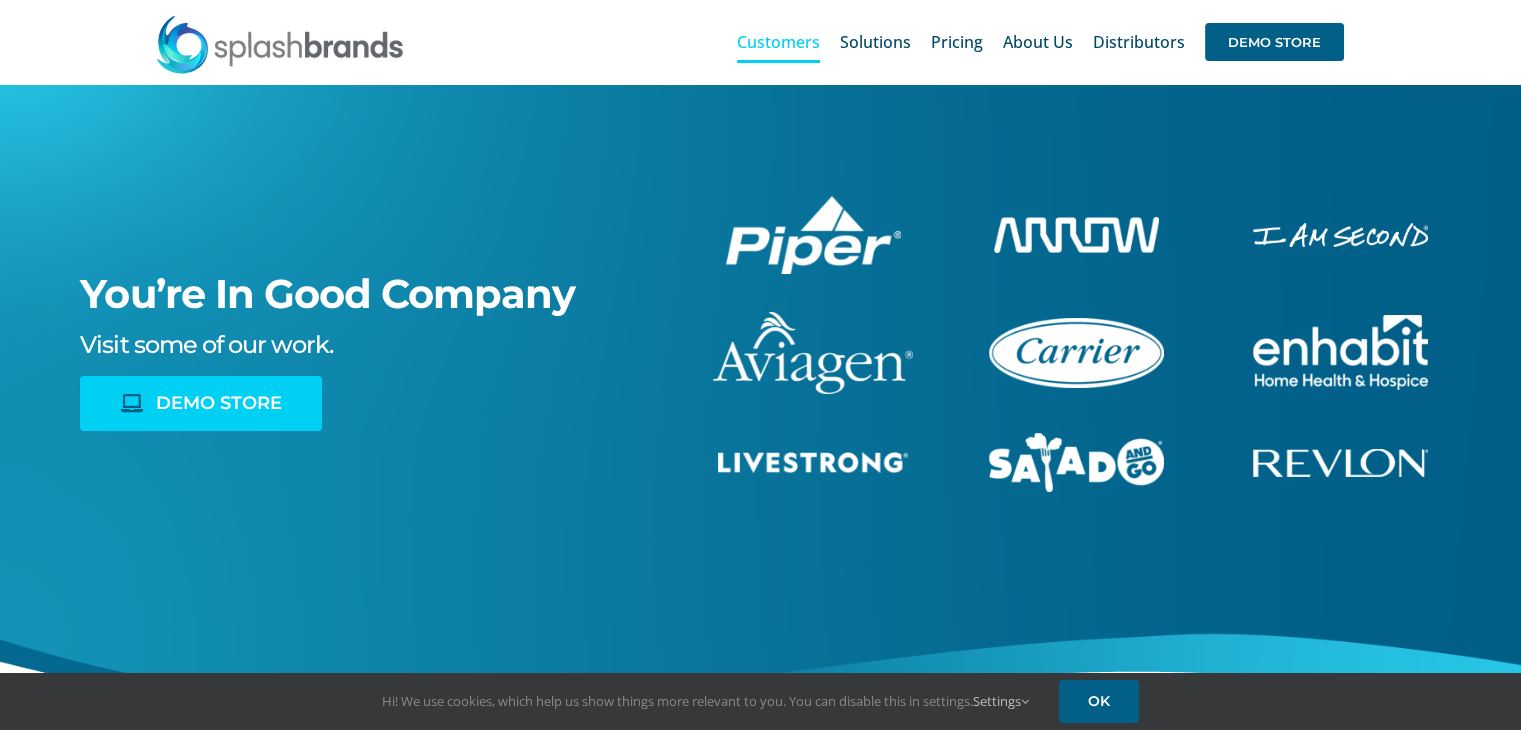 click on "DEMO STORE" at bounding box center (219, 403) 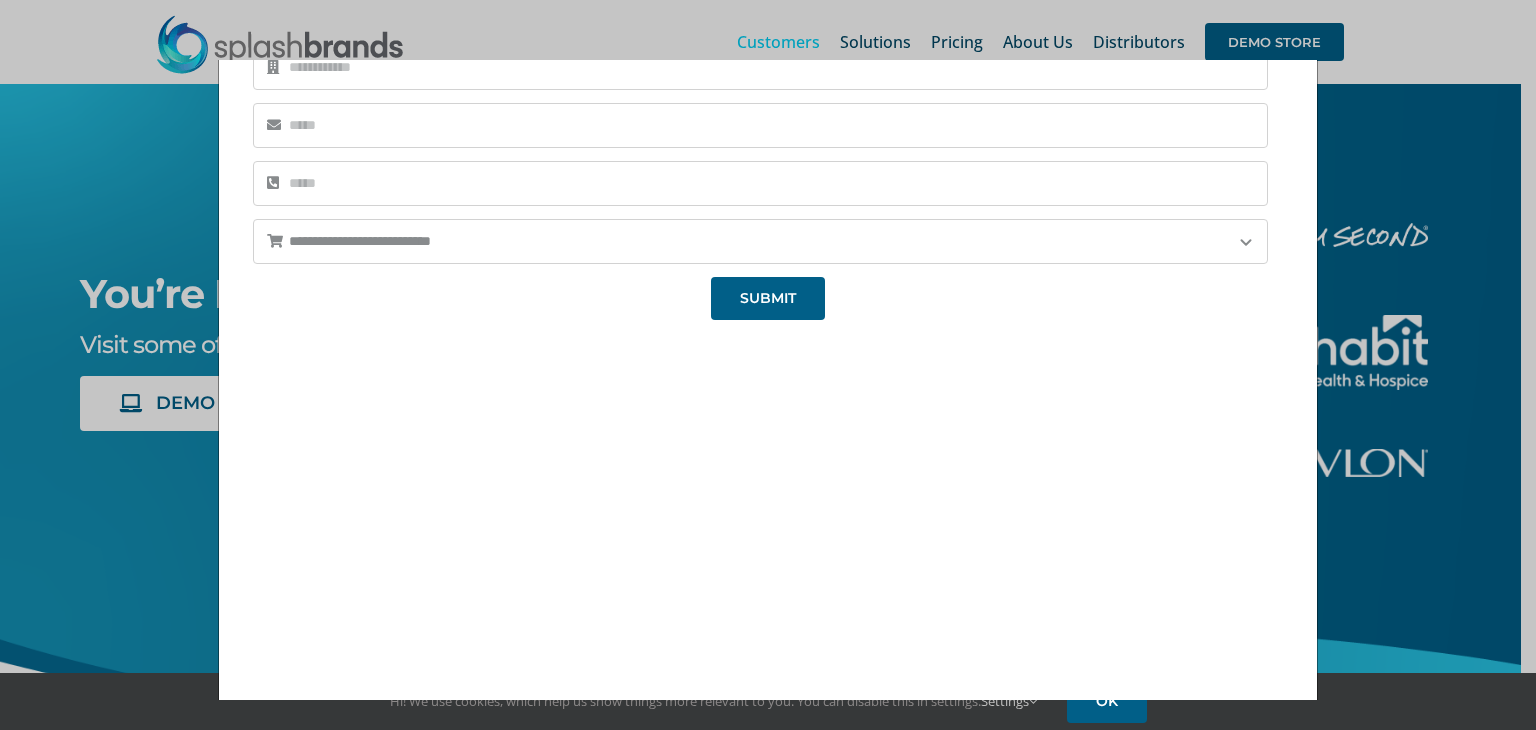 scroll, scrollTop: 216, scrollLeft: 0, axis: vertical 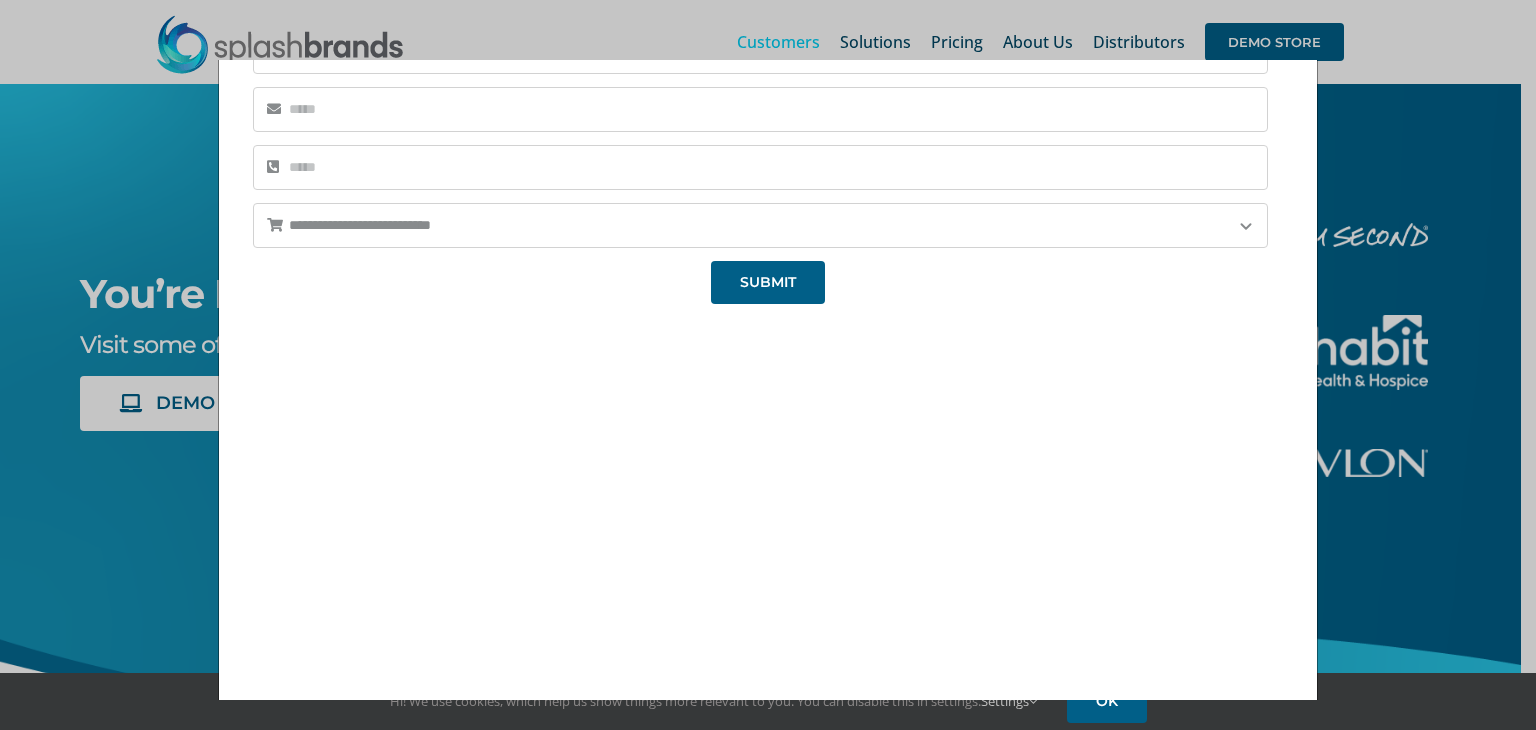 click on "We're super excited to hear from you! We'll be reaching out very soon, so we can get working on your demo store. If you have any questions in the interim, please don't hesitate to contact us at [EMAIL] or [PHONE]. × We're very sorry but there was an error with the submission. Please try again or contact us at [EMAIL] or [PHONE] and we'll get working on your demo store asap. ×" at bounding box center [768, 500] 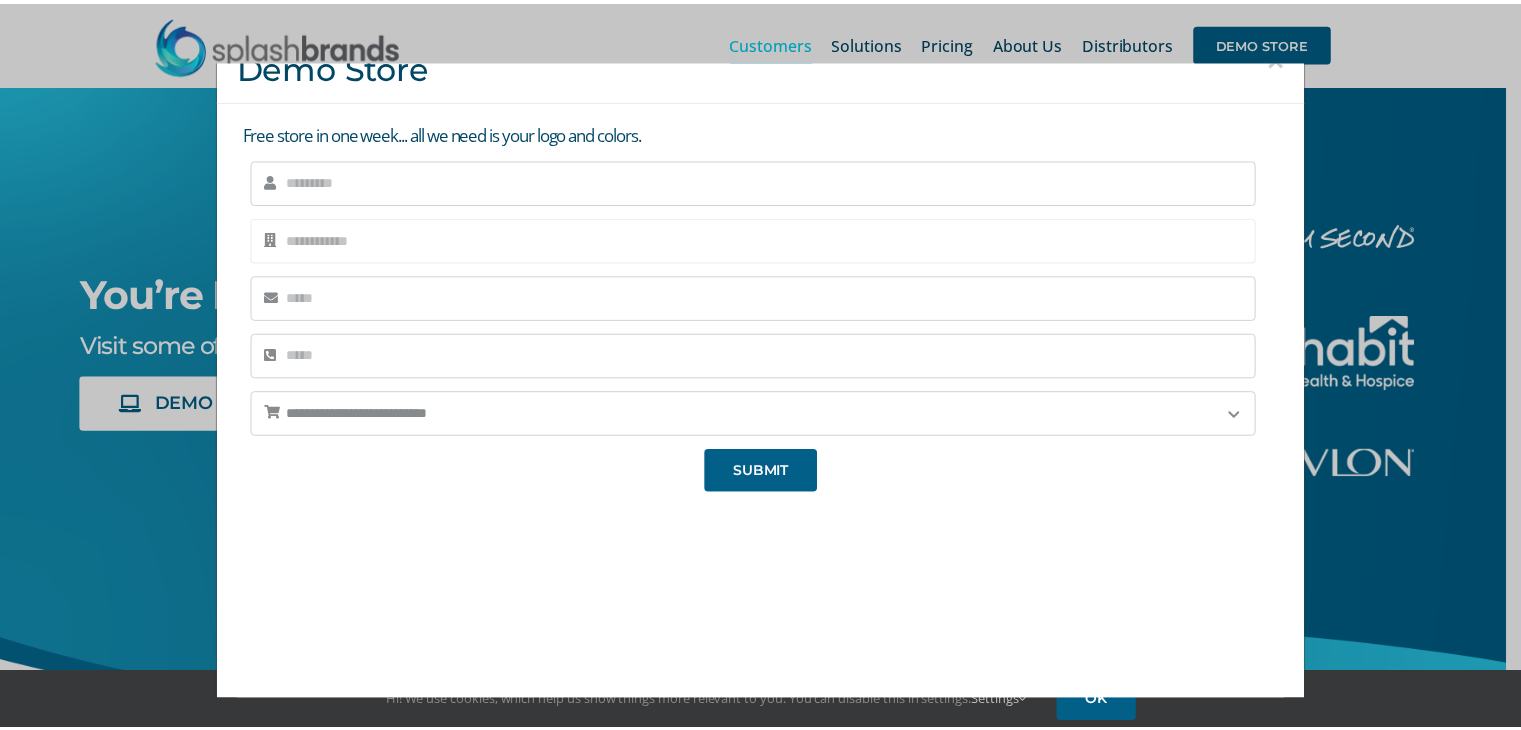 scroll, scrollTop: 0, scrollLeft: 0, axis: both 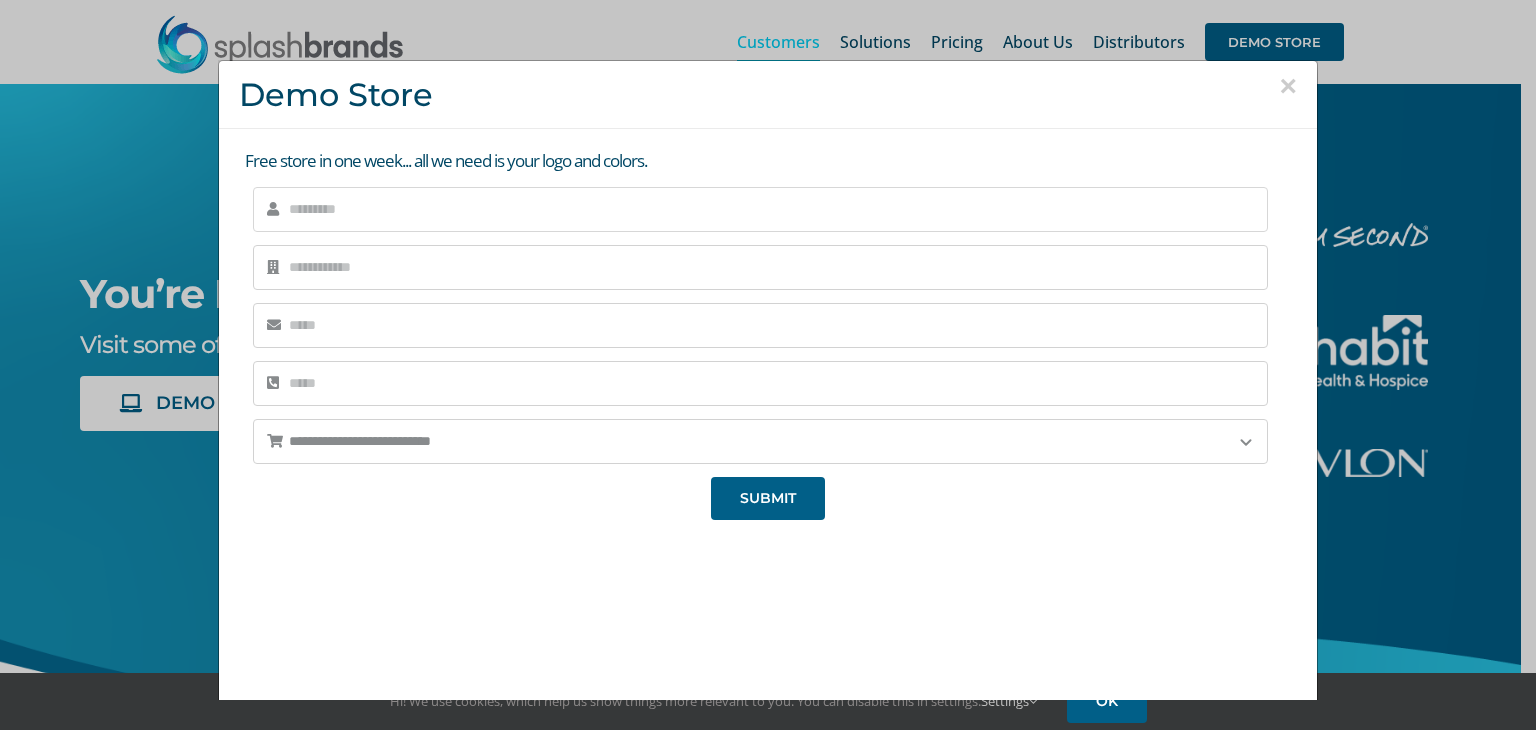 click at bounding box center (760, 209) 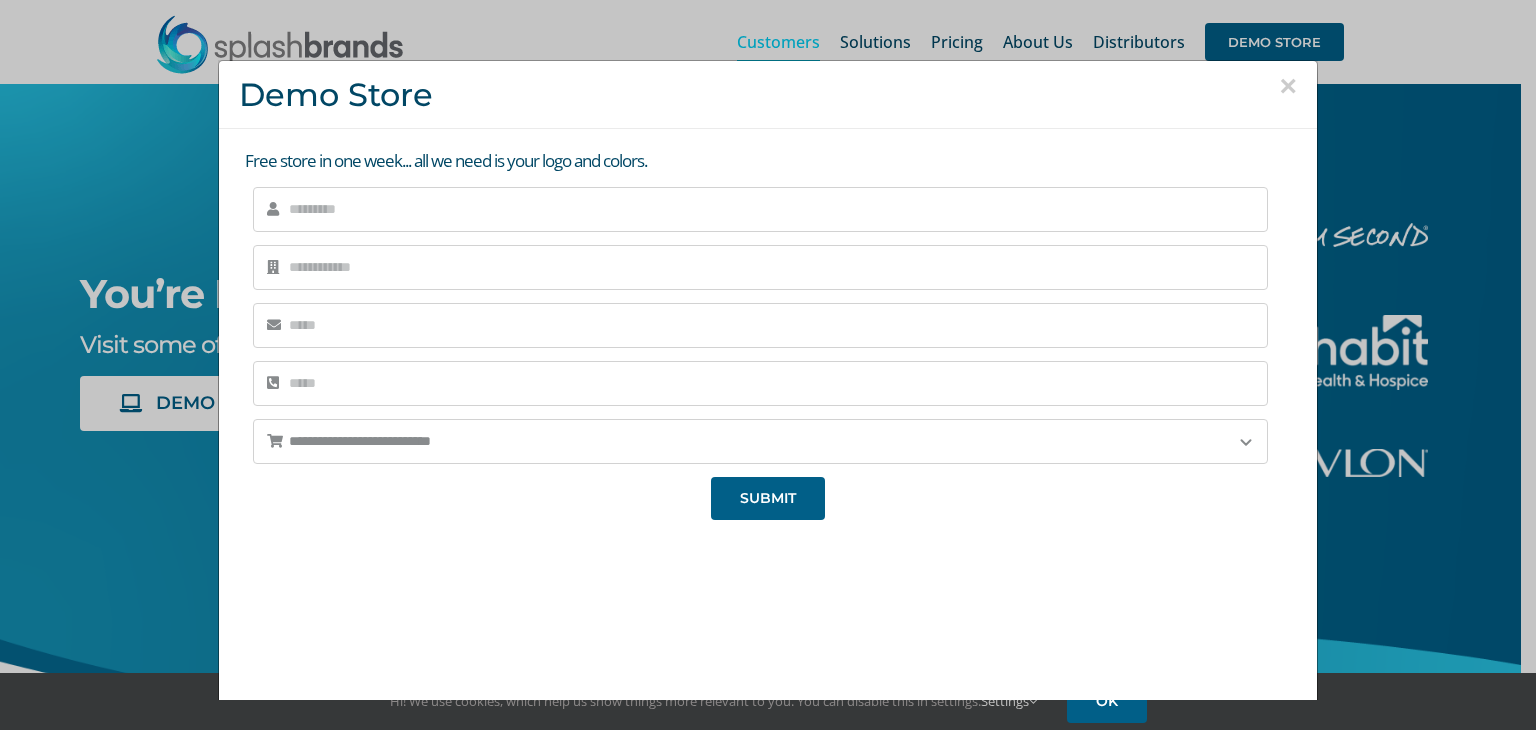 click on "×" at bounding box center (1288, 86) 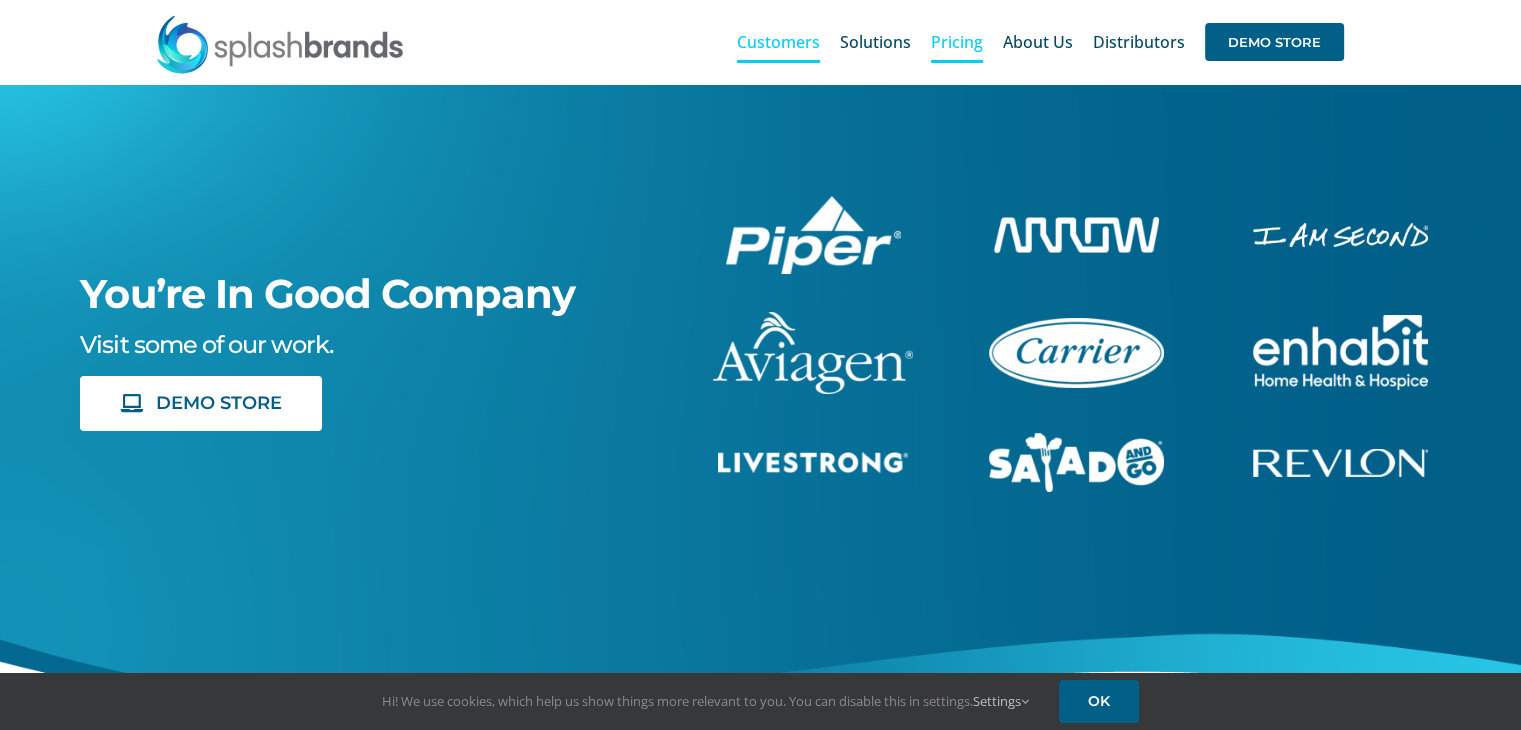 click on "Pricing" at bounding box center (957, 42) 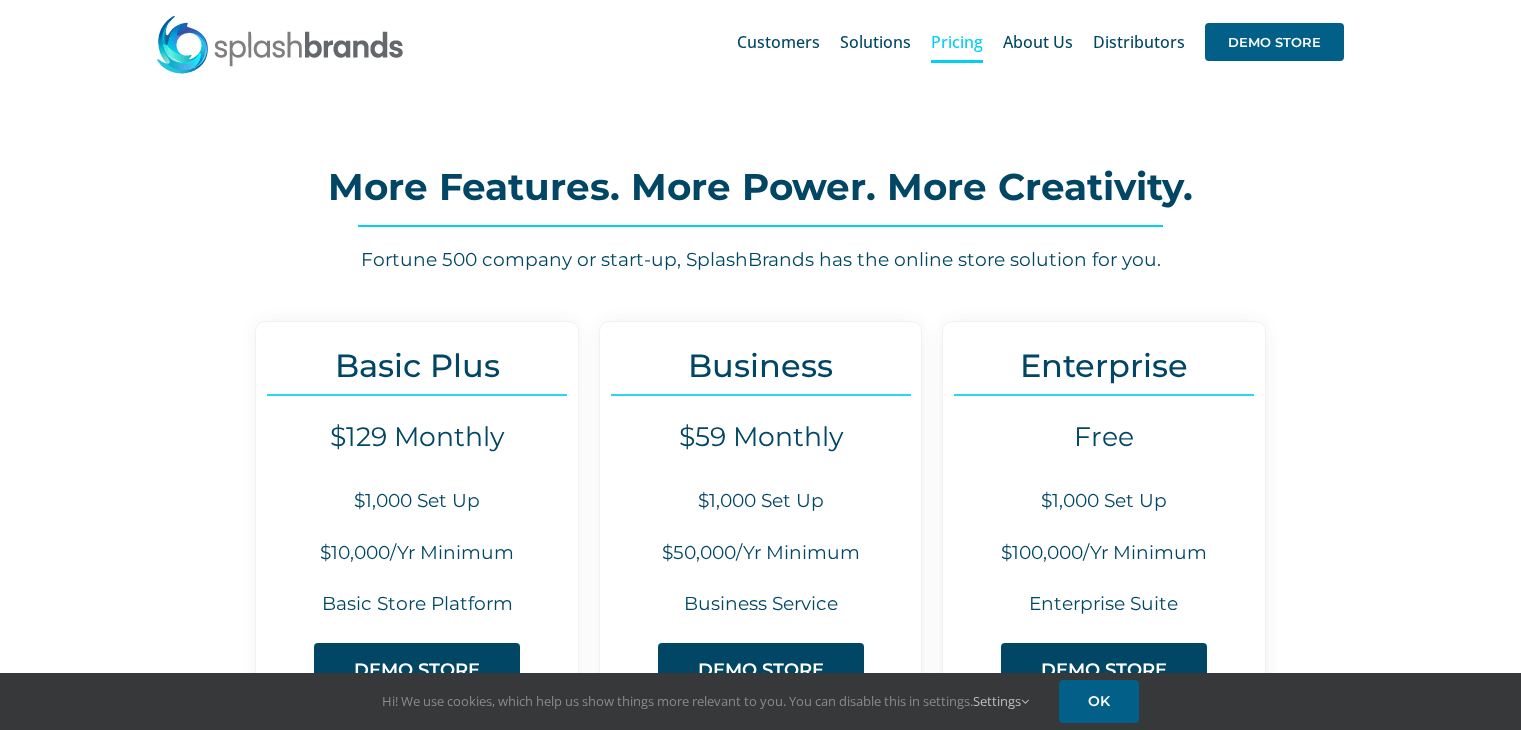 scroll, scrollTop: 0, scrollLeft: 0, axis: both 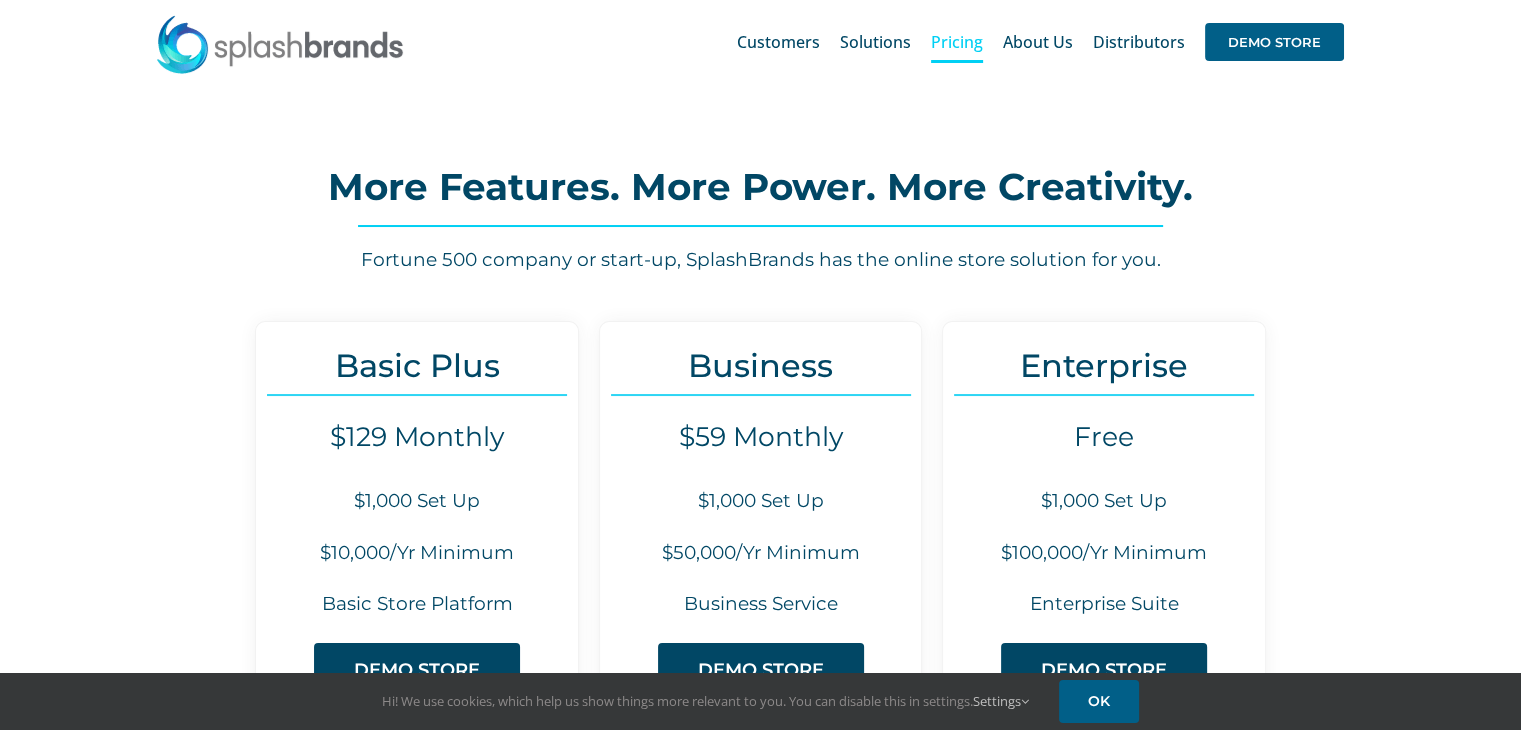 drag, startPoint x: 0, startPoint y: 0, endPoint x: 1348, endPoint y: 227, distance: 1366.9795 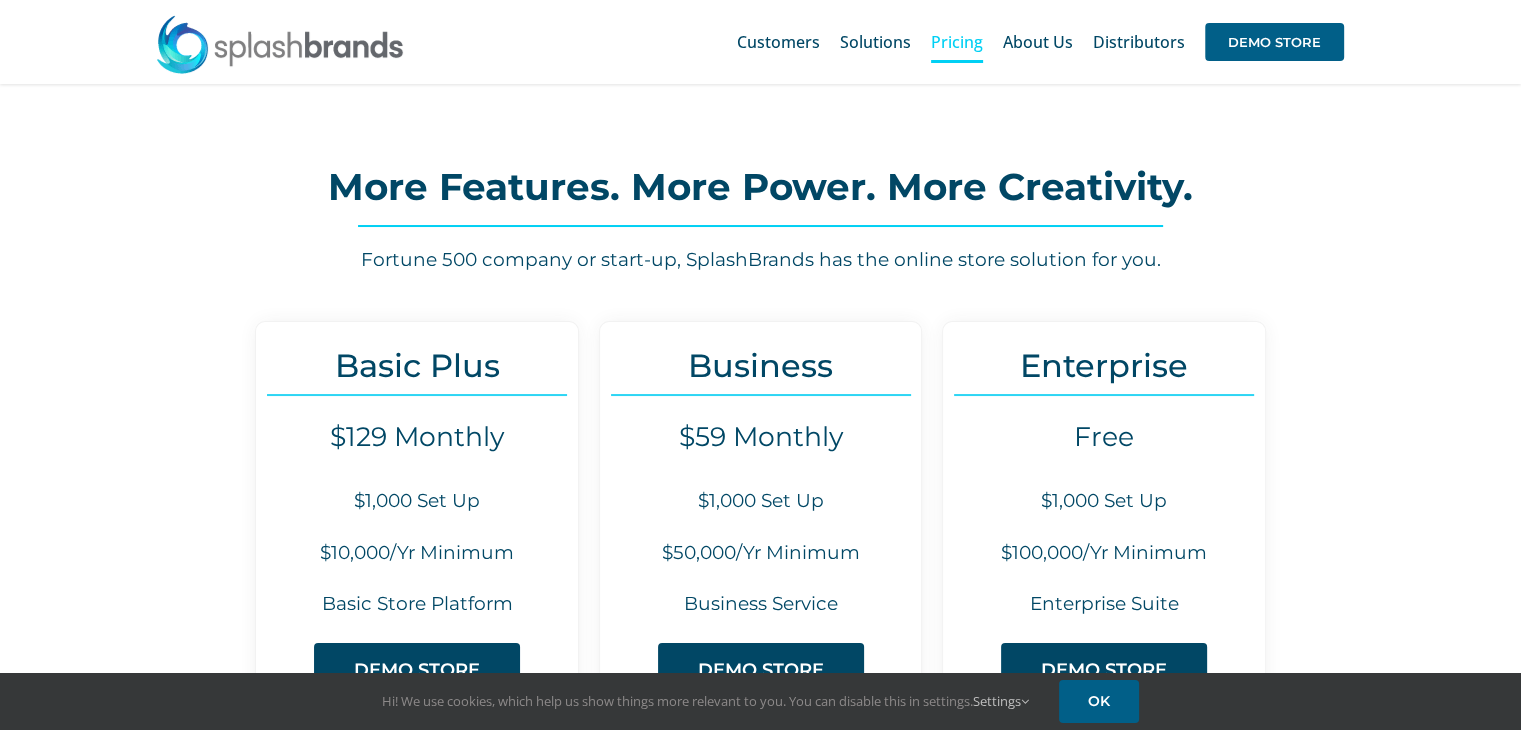 scroll, scrollTop: 0, scrollLeft: 0, axis: both 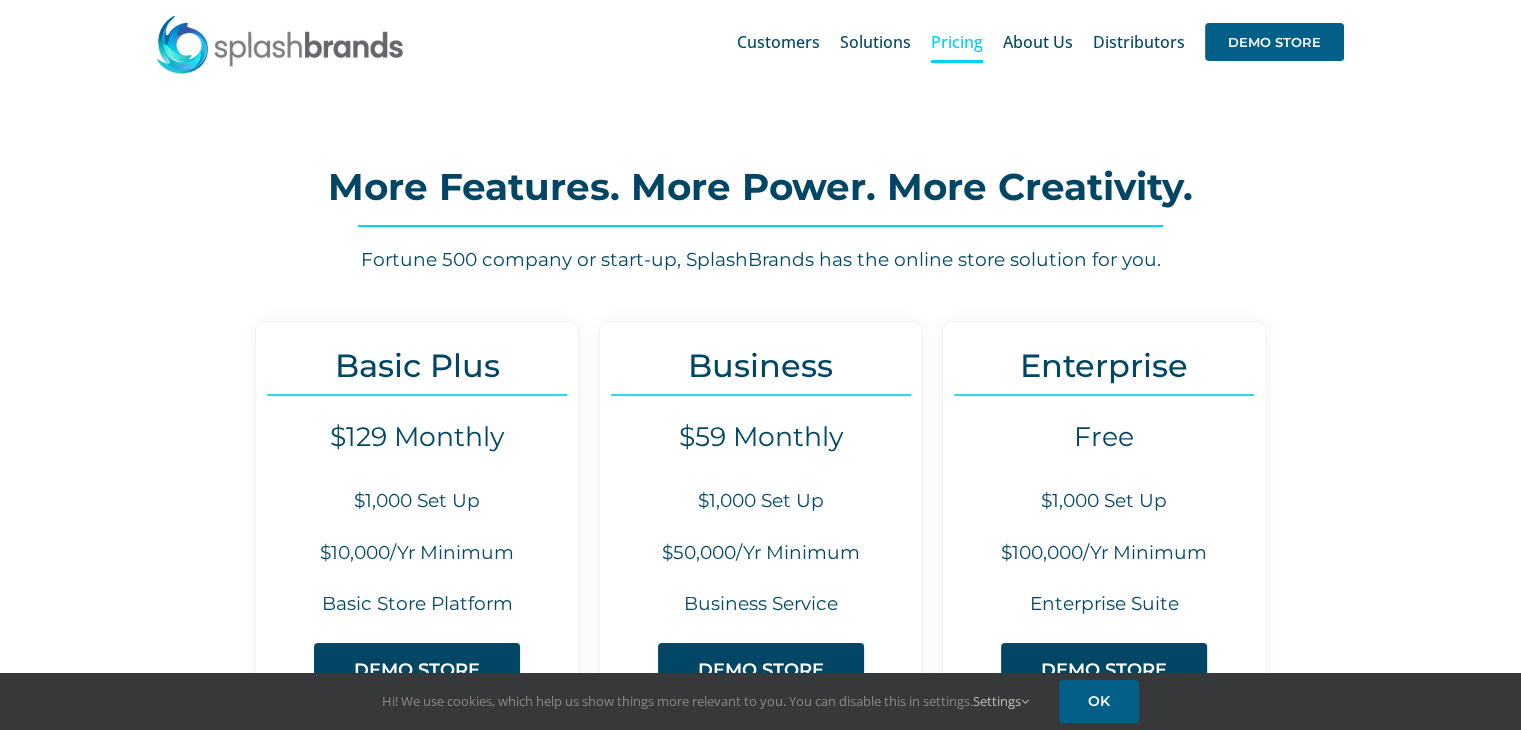 click on "Basic Plus
$129 Monthly
$1,000 Set Up
$10,000/Yr Minimum
Basic Store Platform
DEMO STORE Business
$59 Monthly
$1,000 Set Up
$50,000/Yr Minimum
Business Service
DEMO STORE Enterprise
Free
$1,000 Set Up
$100,000/Yr Minimum
Enterprise Suite
DEMO STORE All plans billed on an annual basis." at bounding box center (761, 569) 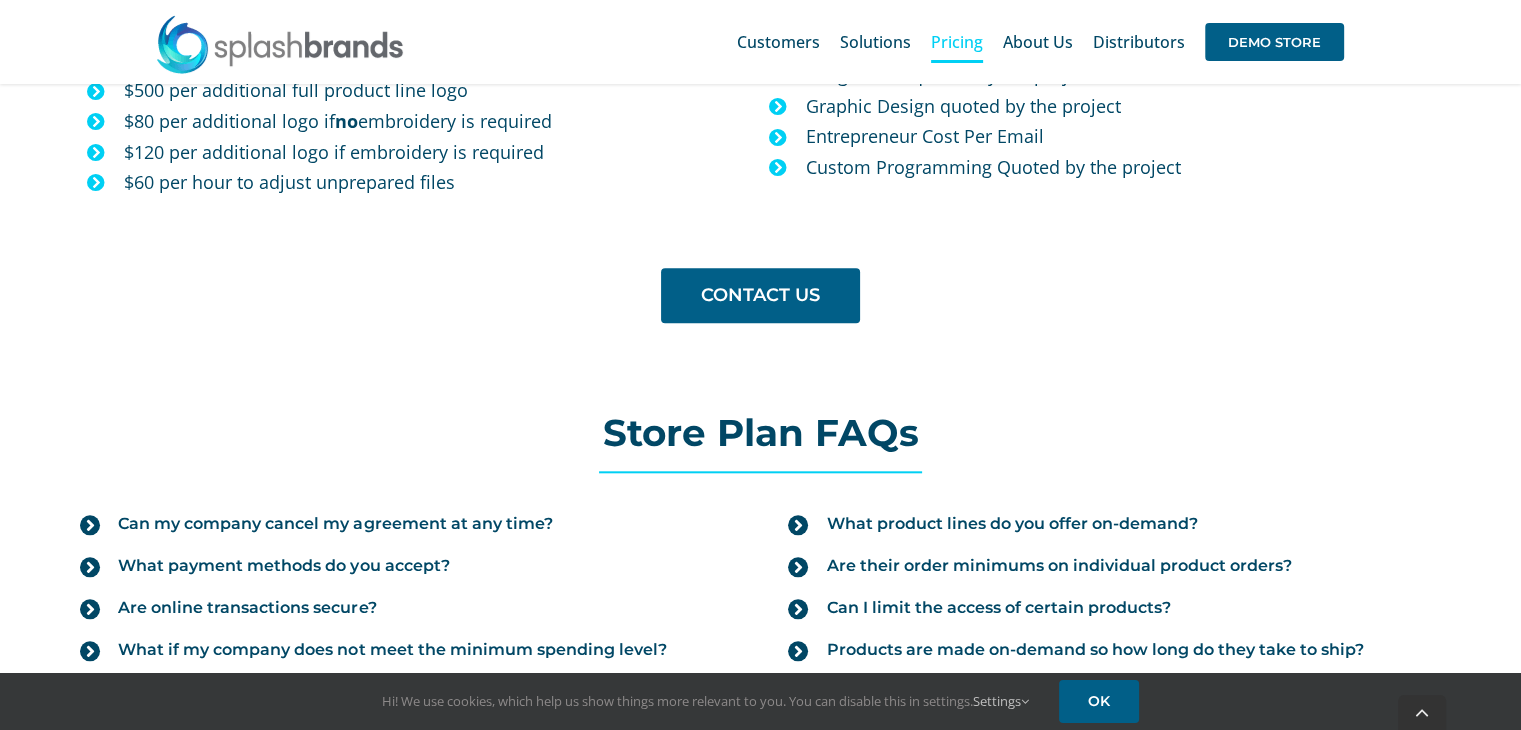 scroll, scrollTop: 2000, scrollLeft: 0, axis: vertical 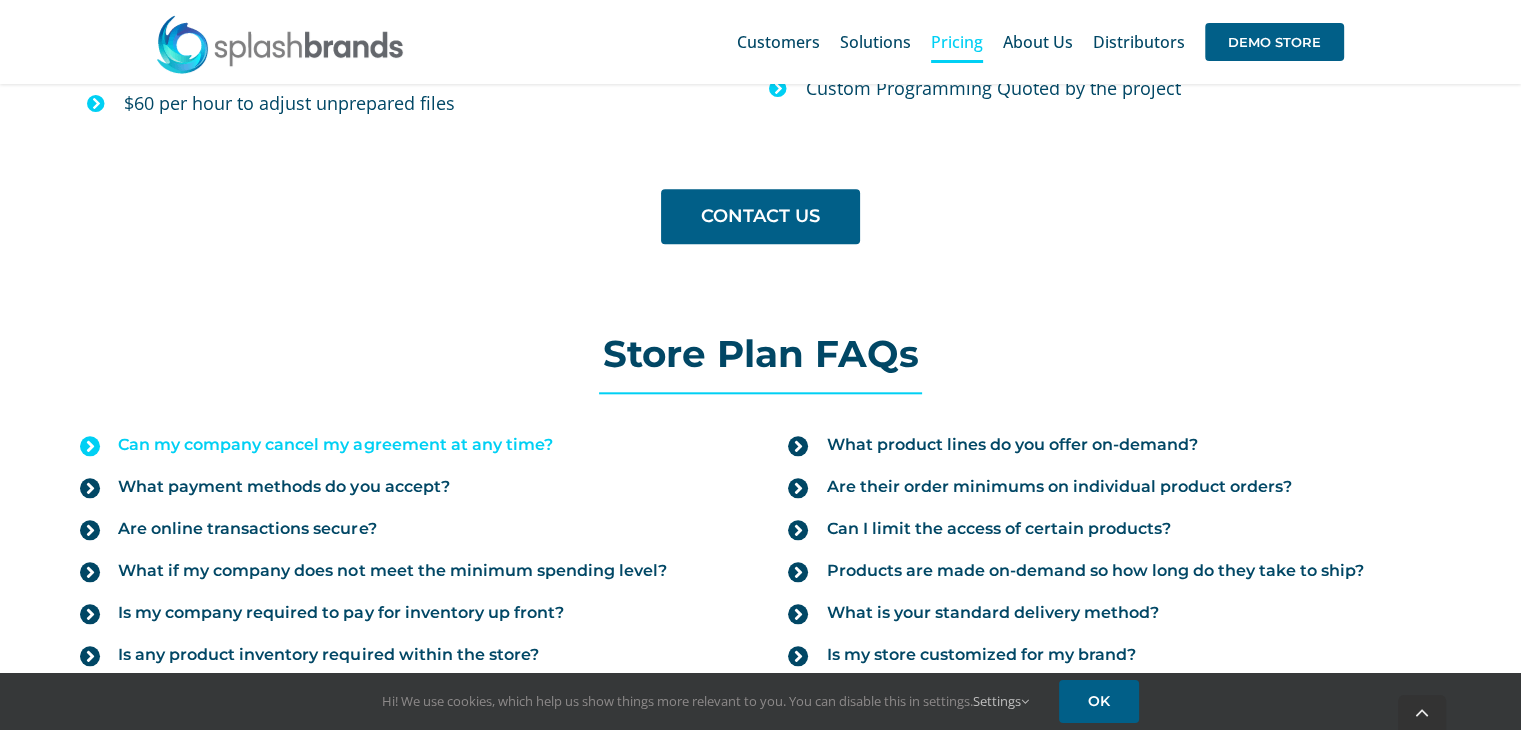click on "Can my company cancel my agreement at any time?" at bounding box center [335, 445] 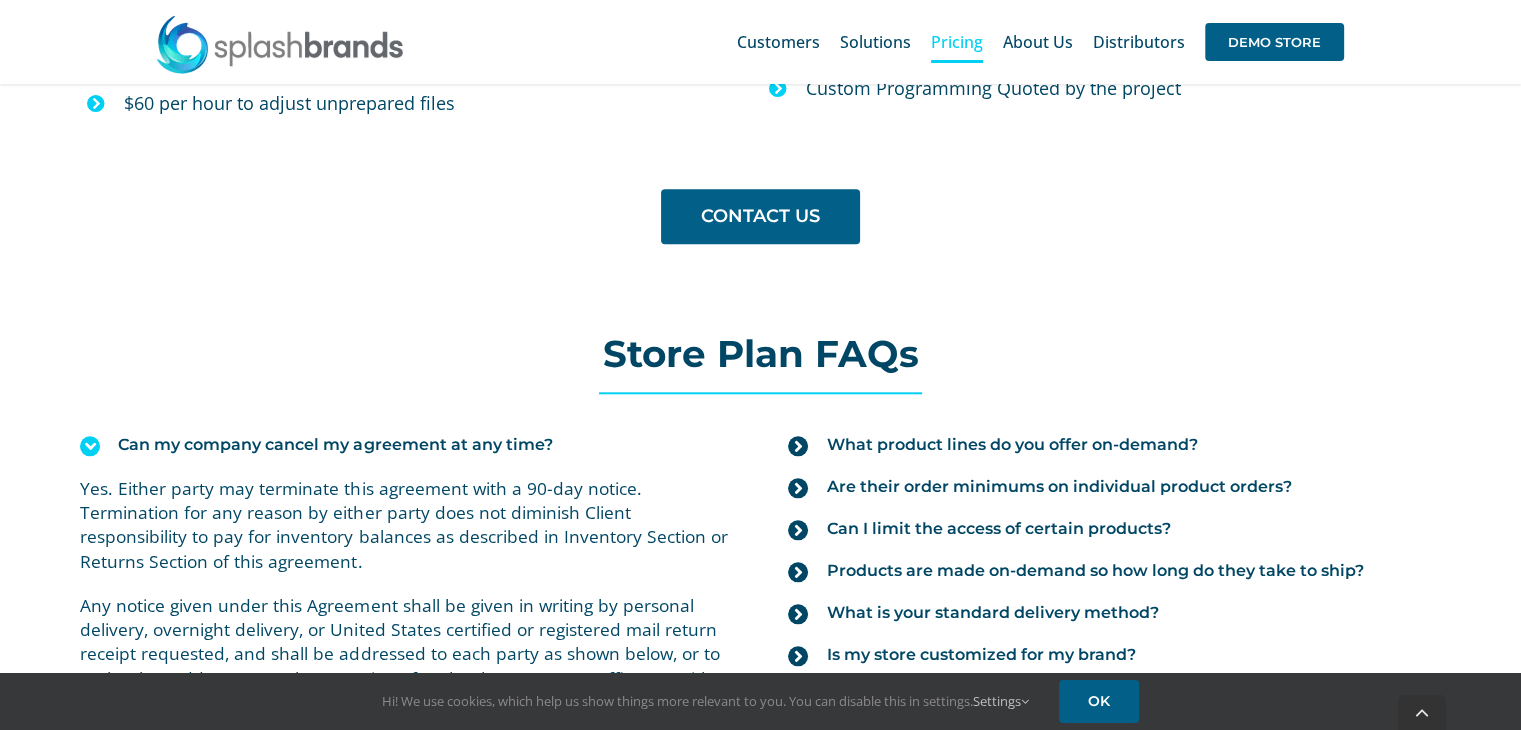 click on "Can my company cancel my agreement at any time?" at bounding box center (335, 445) 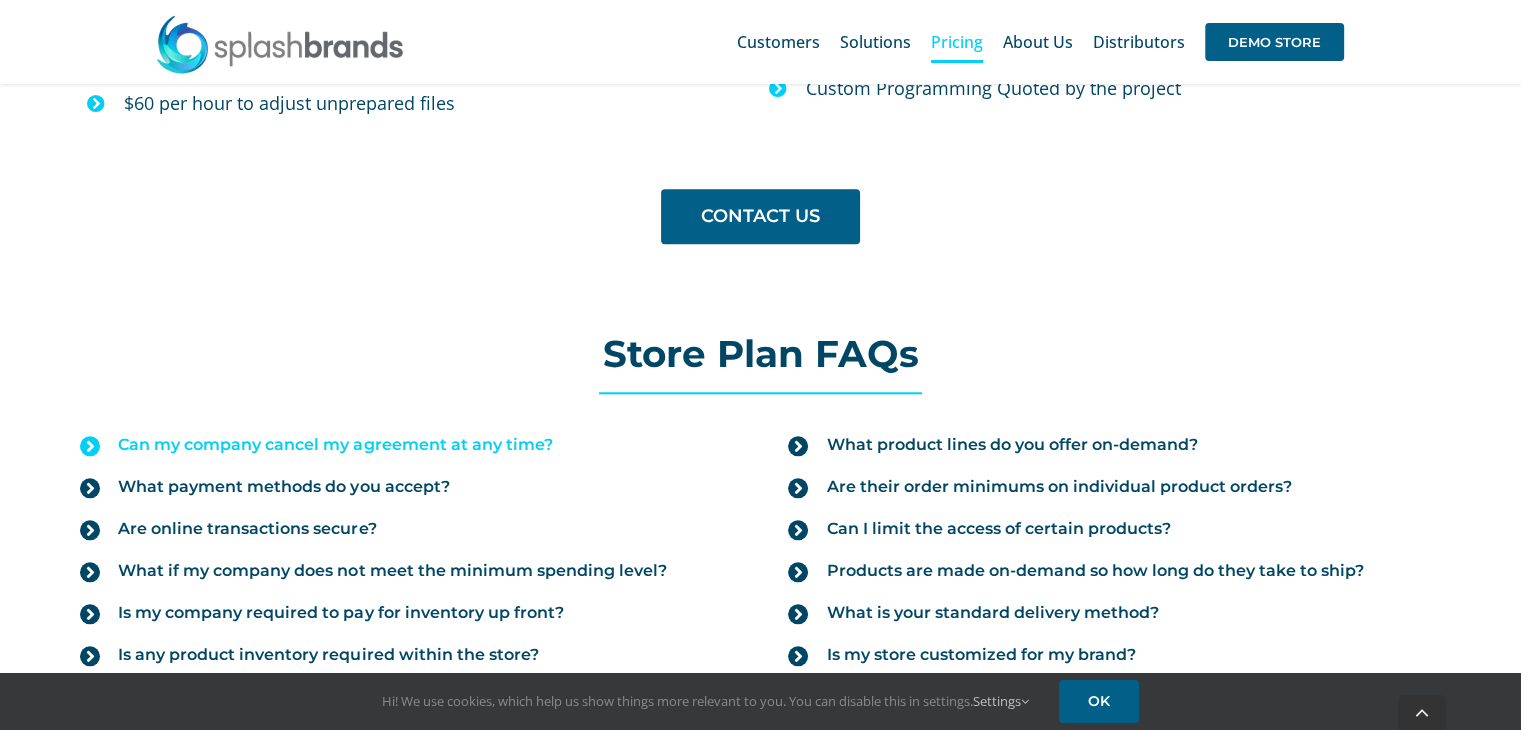 click on "Can my company cancel my agreement at any time?" at bounding box center (335, 445) 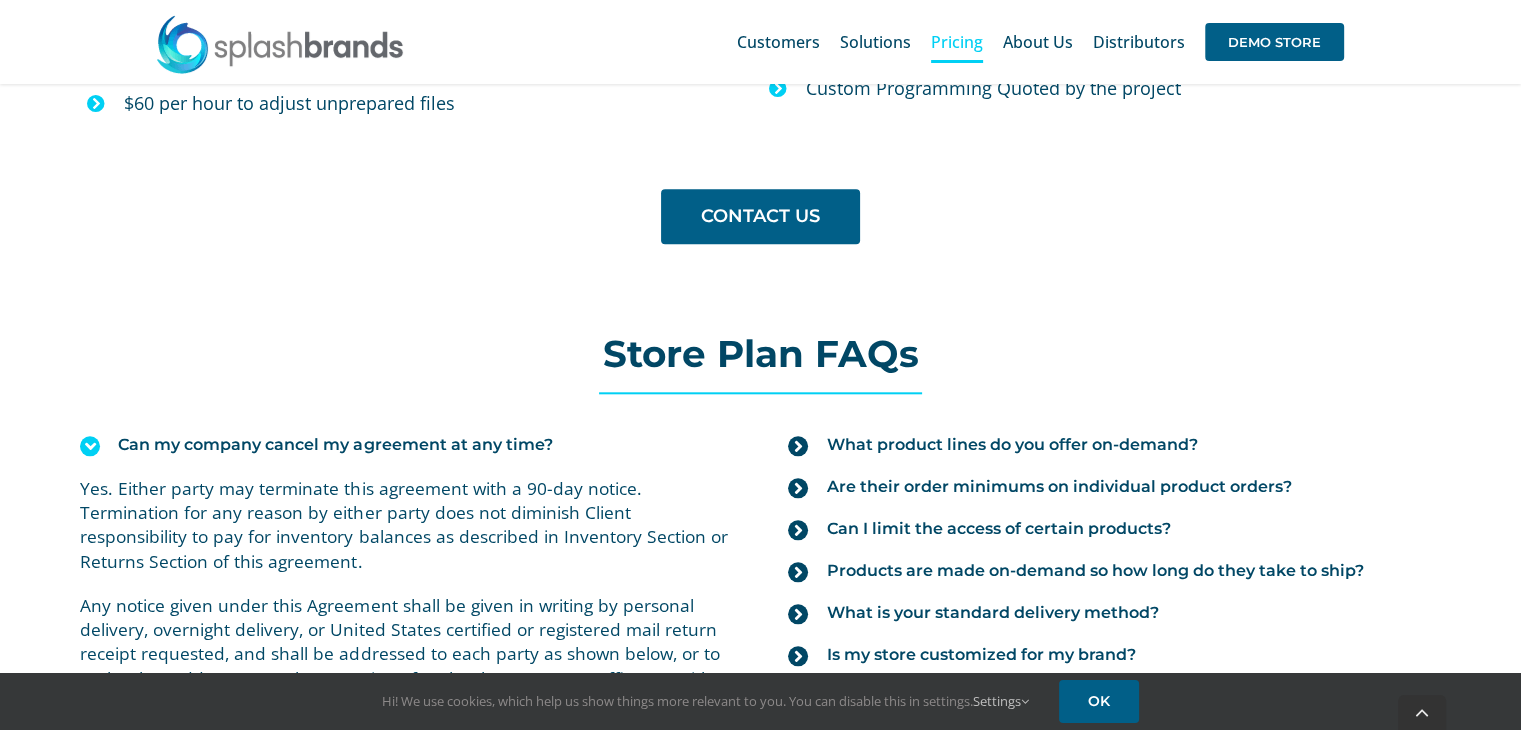 click on "Can my company cancel my agreement at any time?" at bounding box center [335, 445] 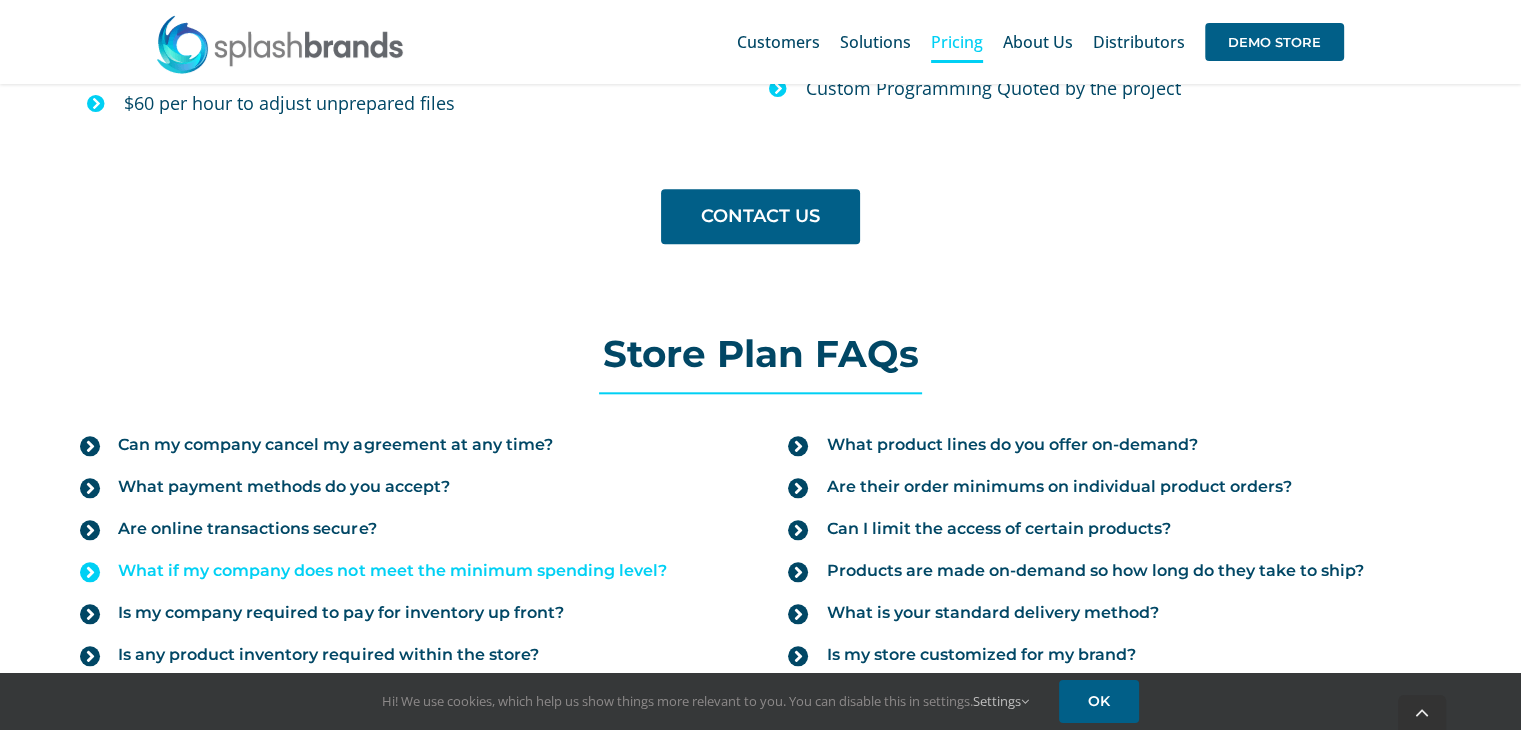 click on "What if my company does not meet the minimum spending level?" at bounding box center (392, 571) 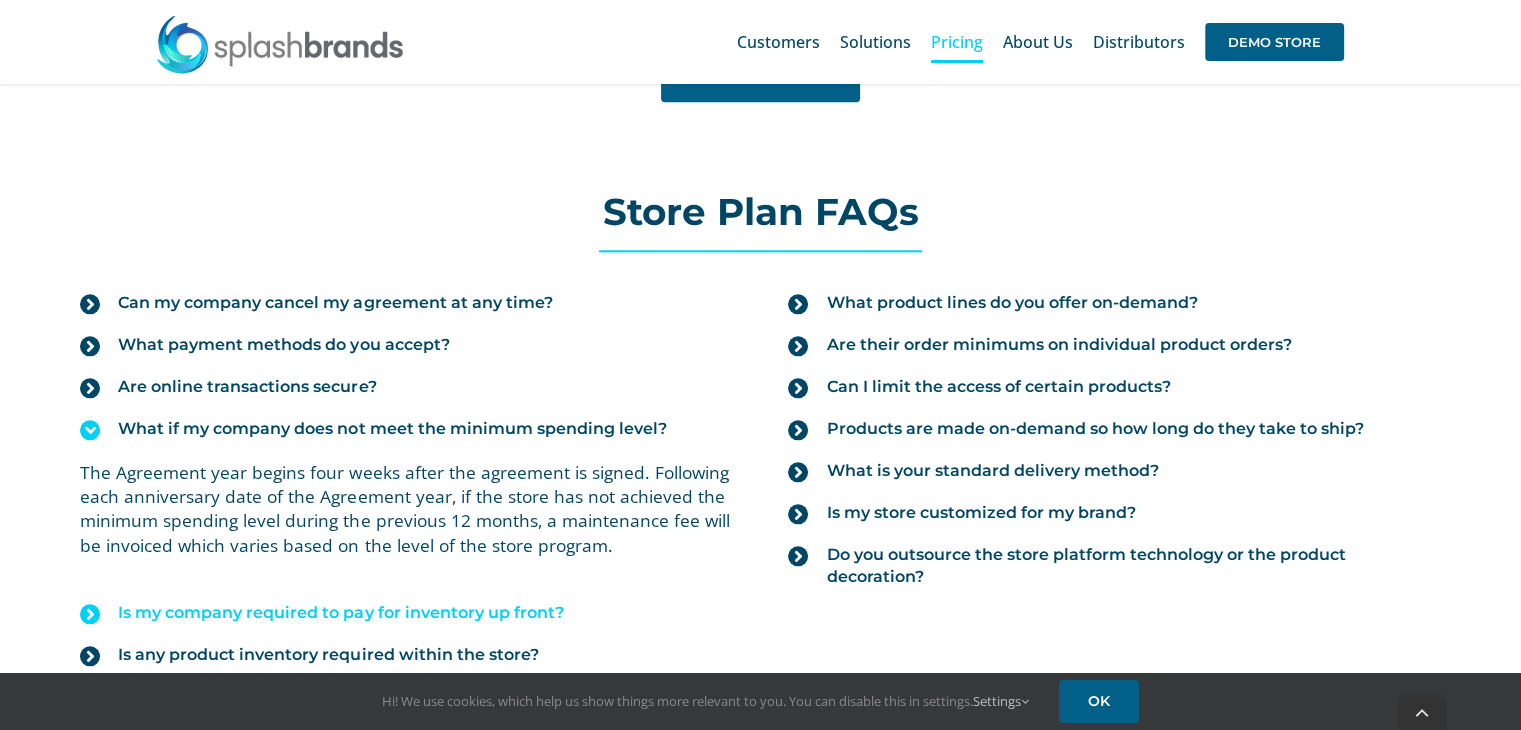 scroll, scrollTop: 2200, scrollLeft: 0, axis: vertical 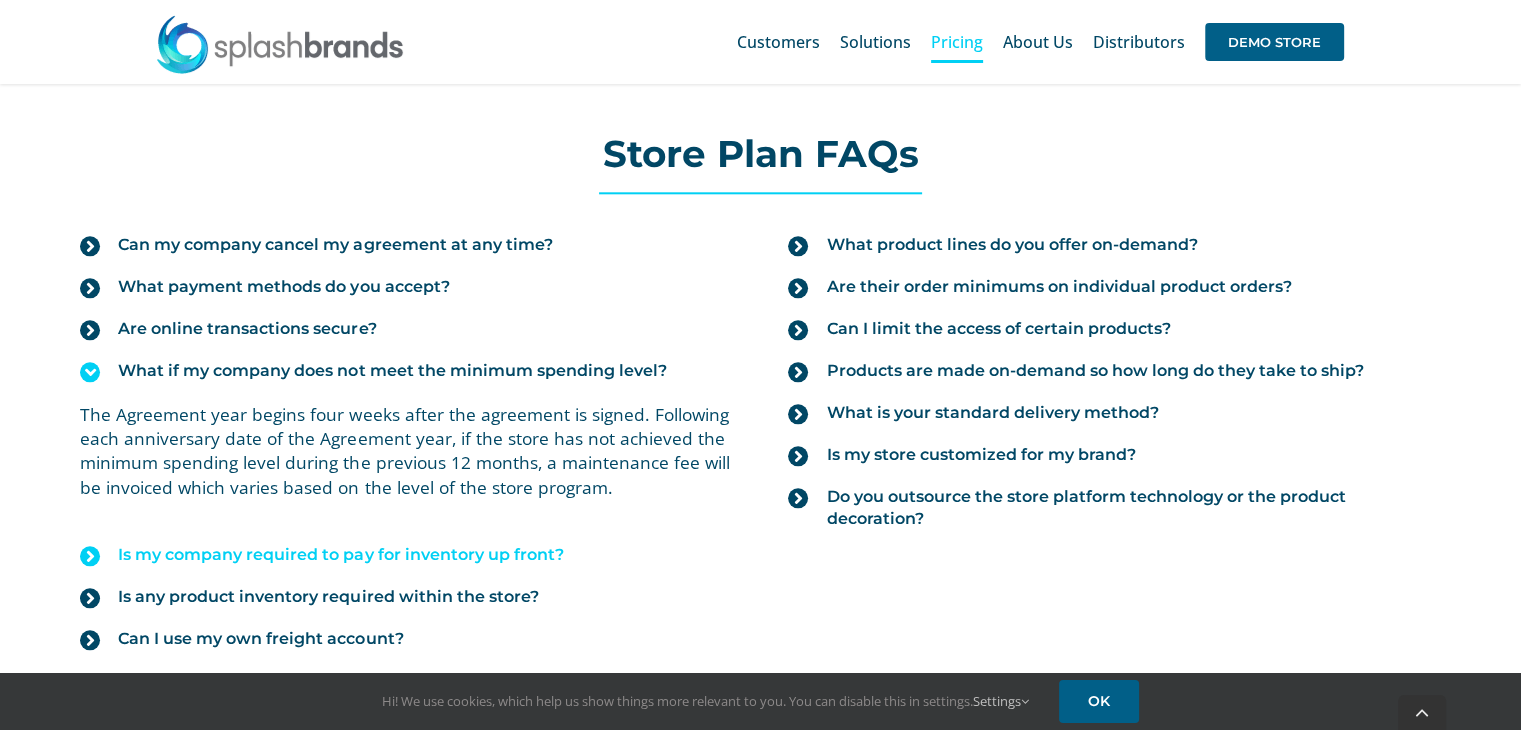 click on "Is my company required to pay for inventory up front?" at bounding box center (340, 555) 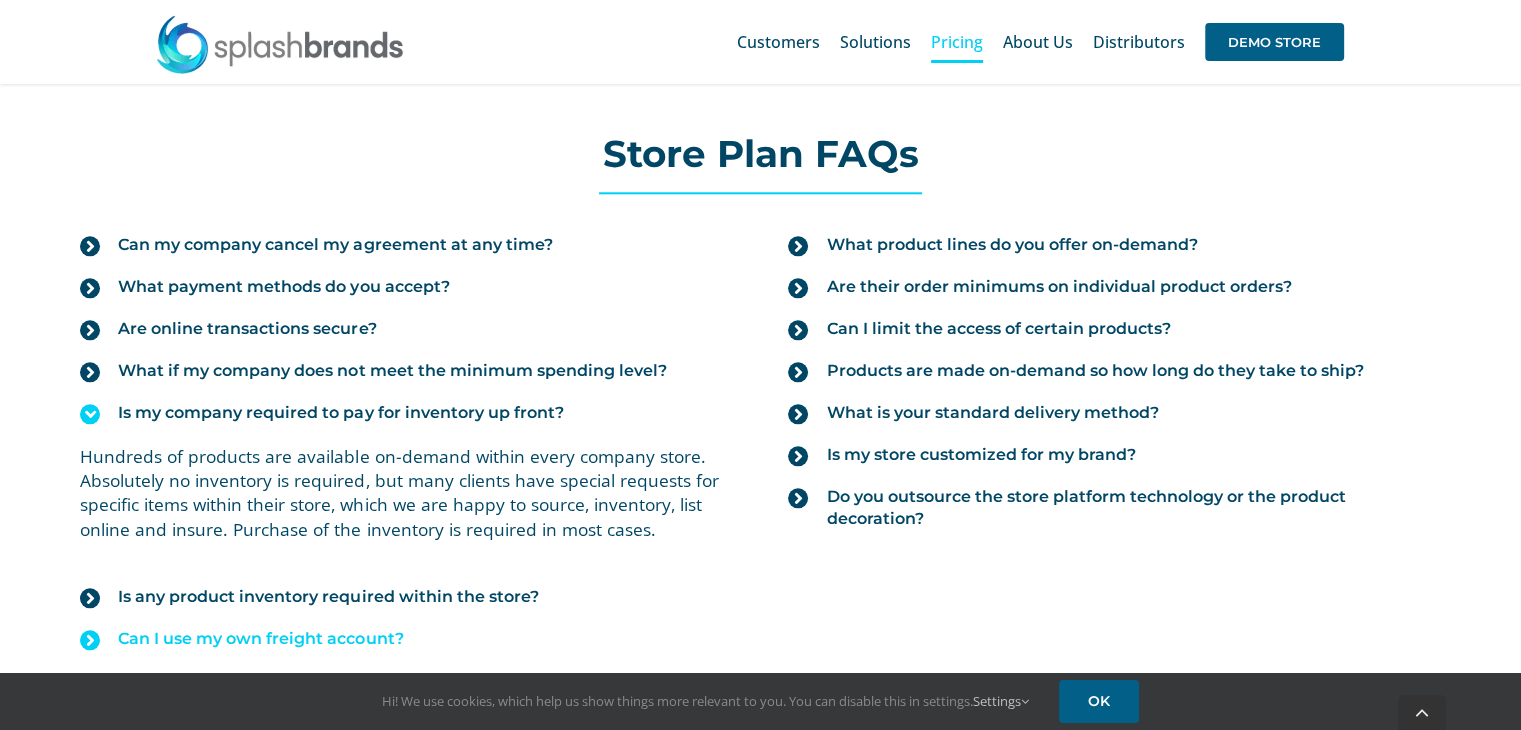 click on "Can I use my own freight account?" at bounding box center (260, 639) 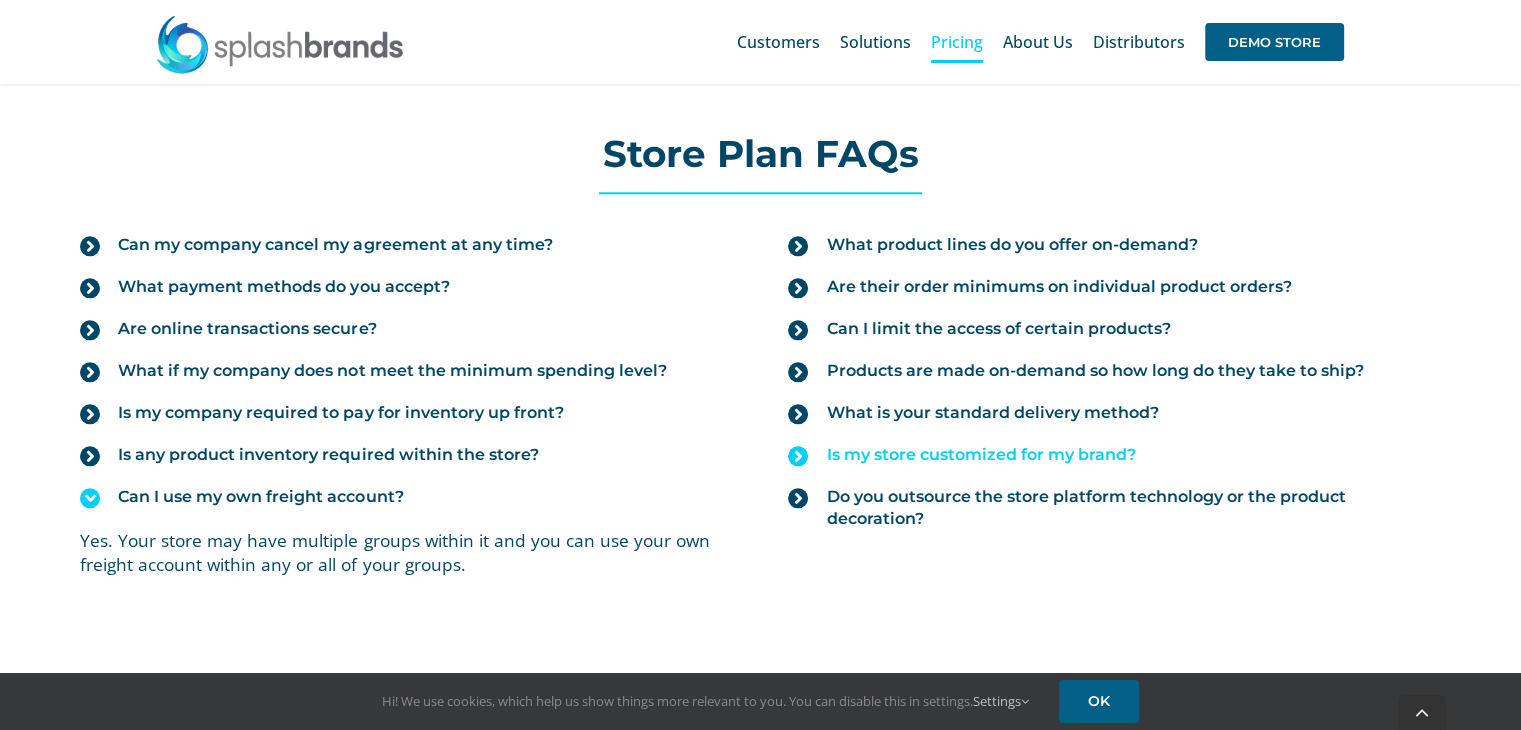 click on "Is my store customized for my brand?" at bounding box center [980, 455] 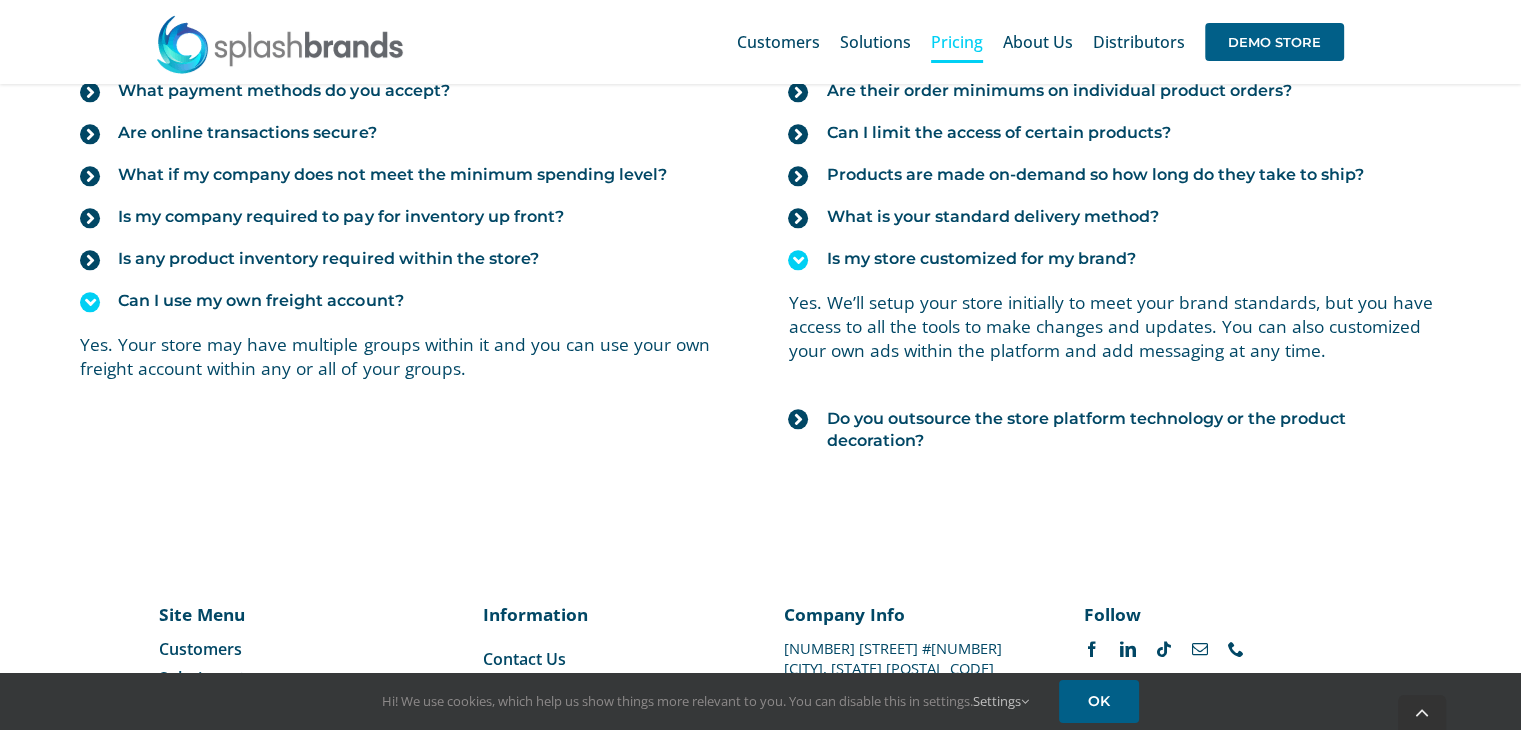 scroll, scrollTop: 2400, scrollLeft: 0, axis: vertical 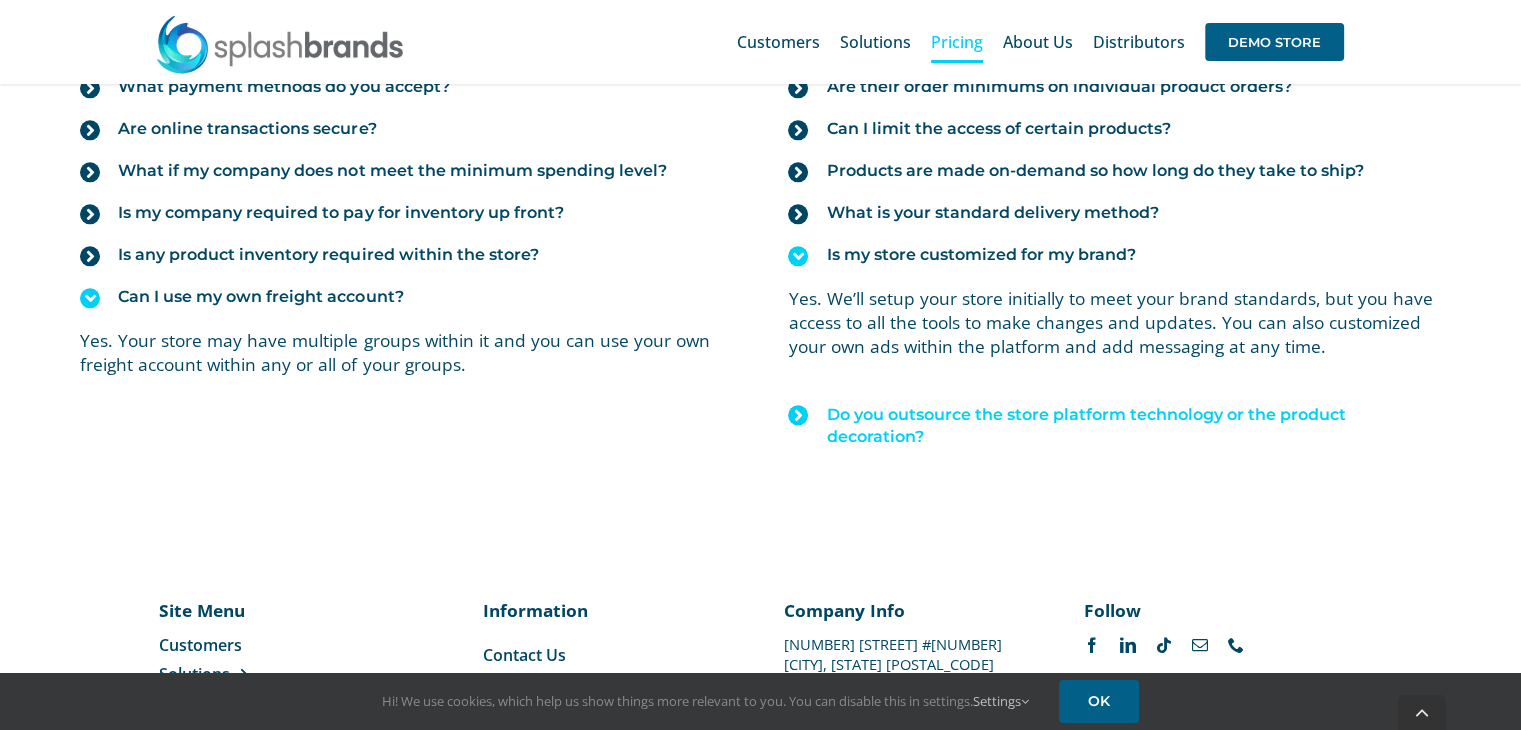 click on "Do you outsource the store platform technology or the product decoration?" at bounding box center [1133, 426] 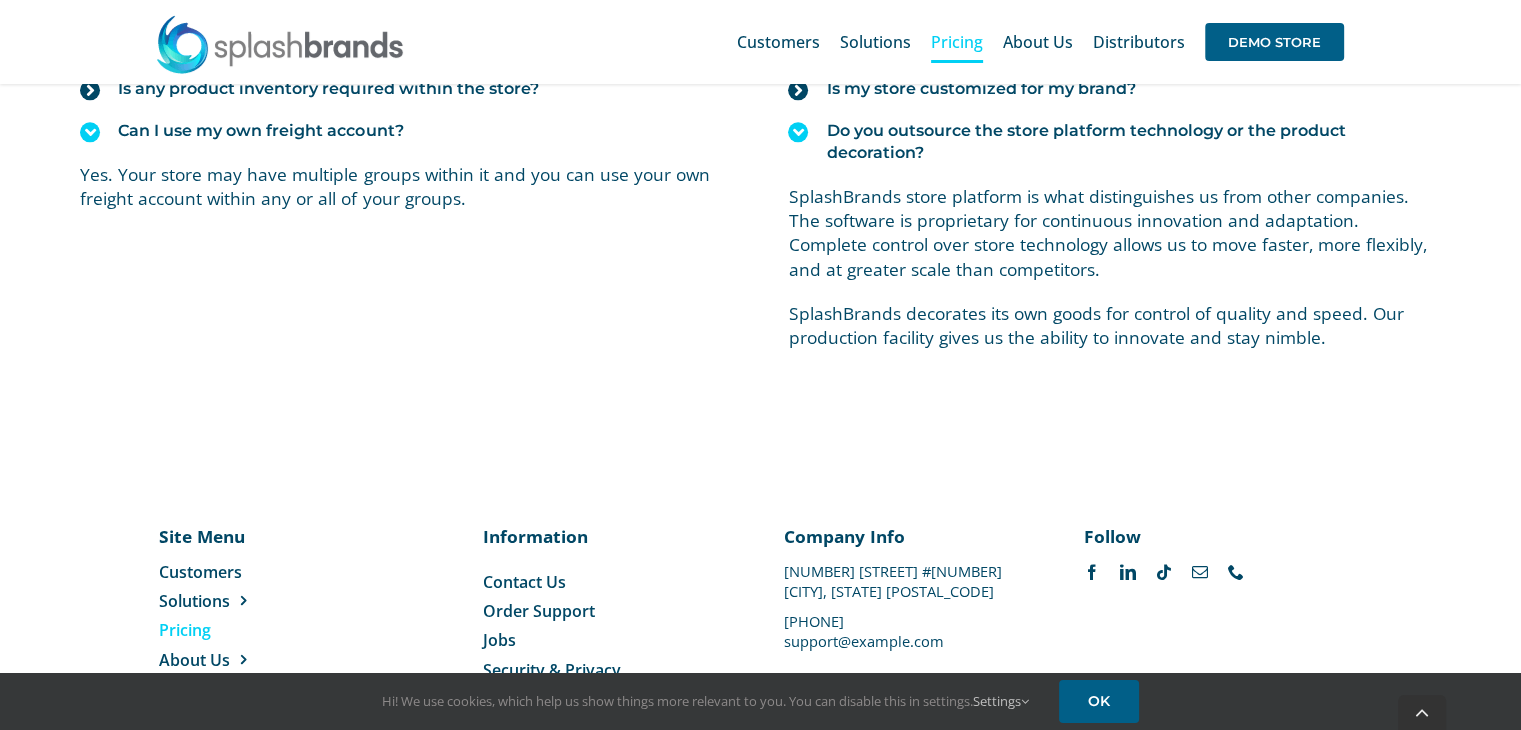 scroll, scrollTop: 2600, scrollLeft: 0, axis: vertical 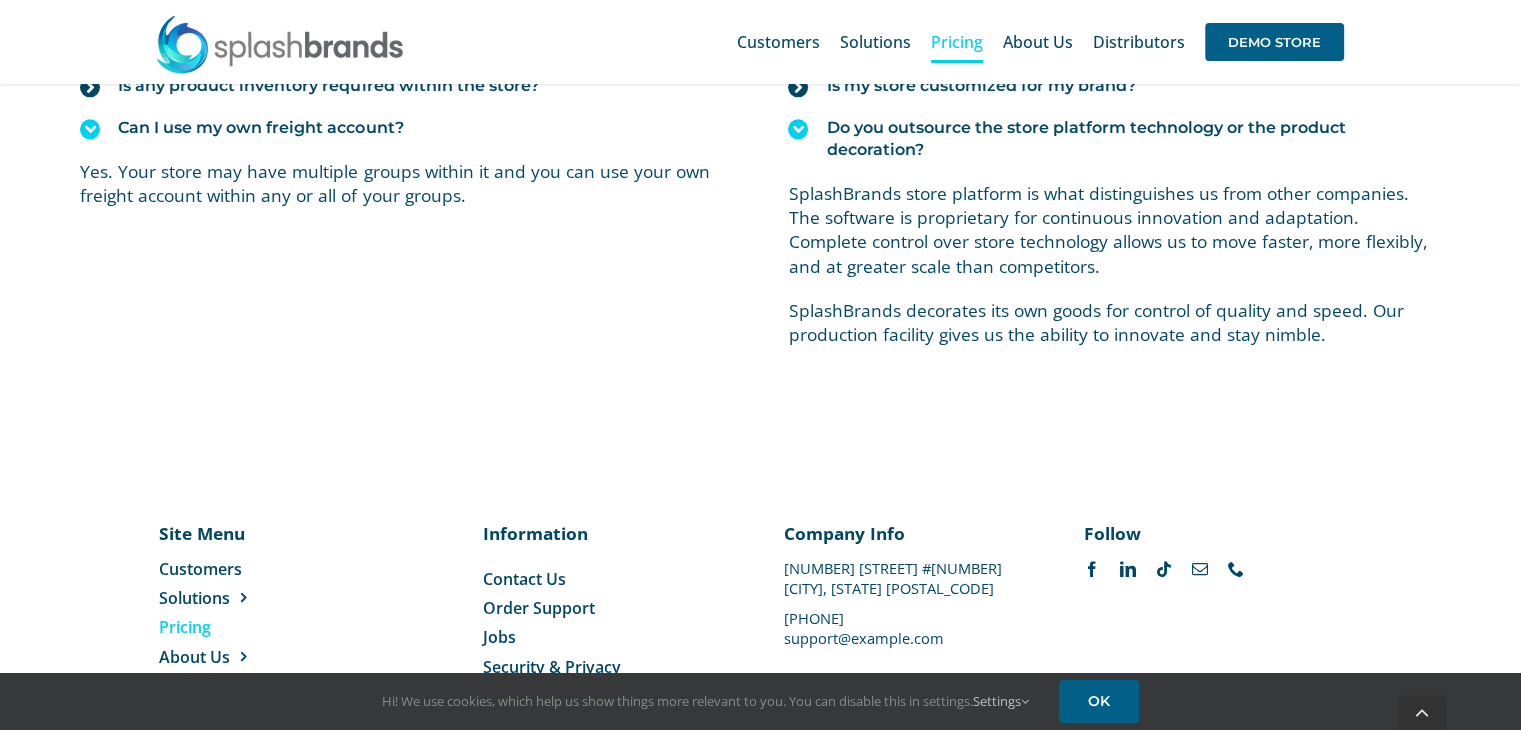 drag, startPoint x: 1013, startPoint y: 441, endPoint x: 995, endPoint y: 430, distance: 21.095022 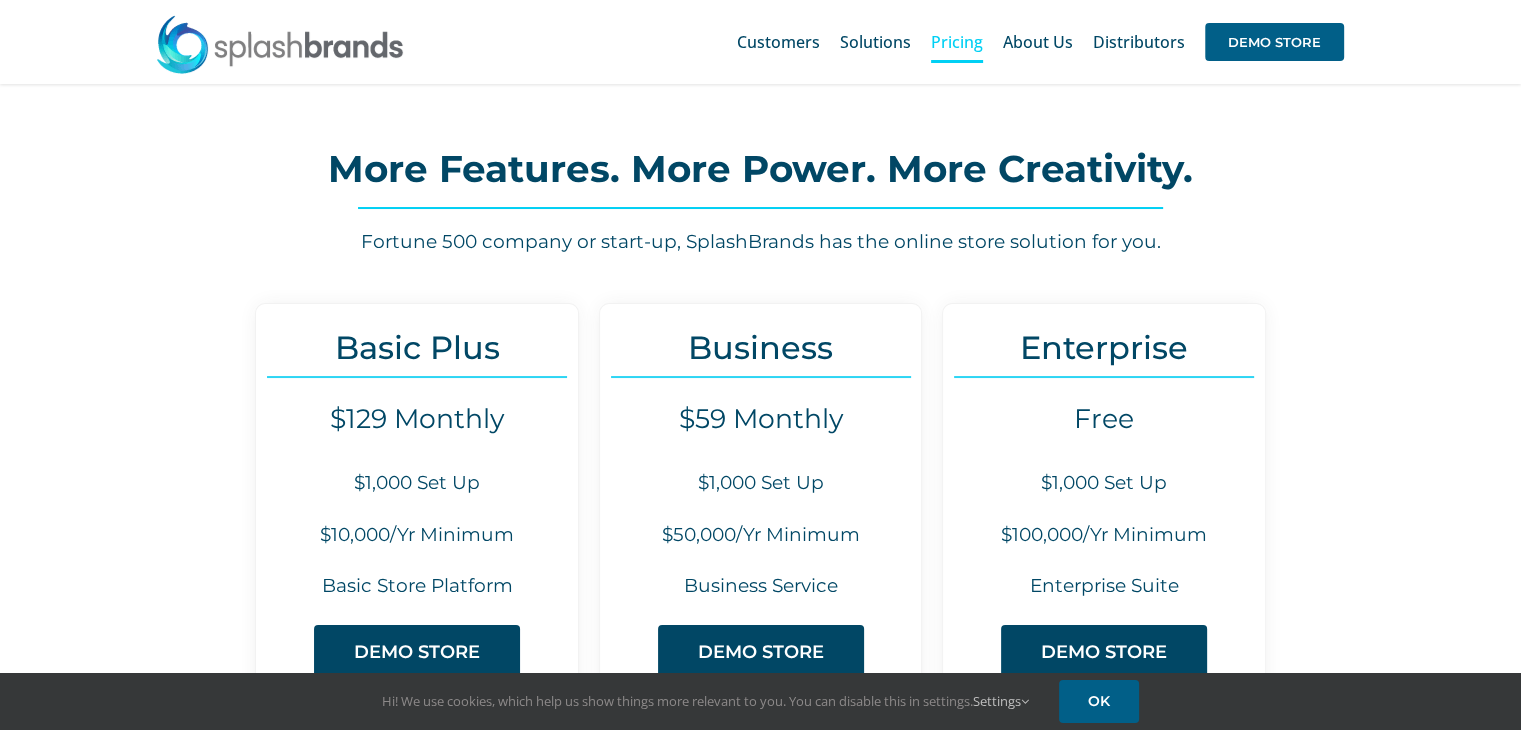scroll, scrollTop: 0, scrollLeft: 0, axis: both 